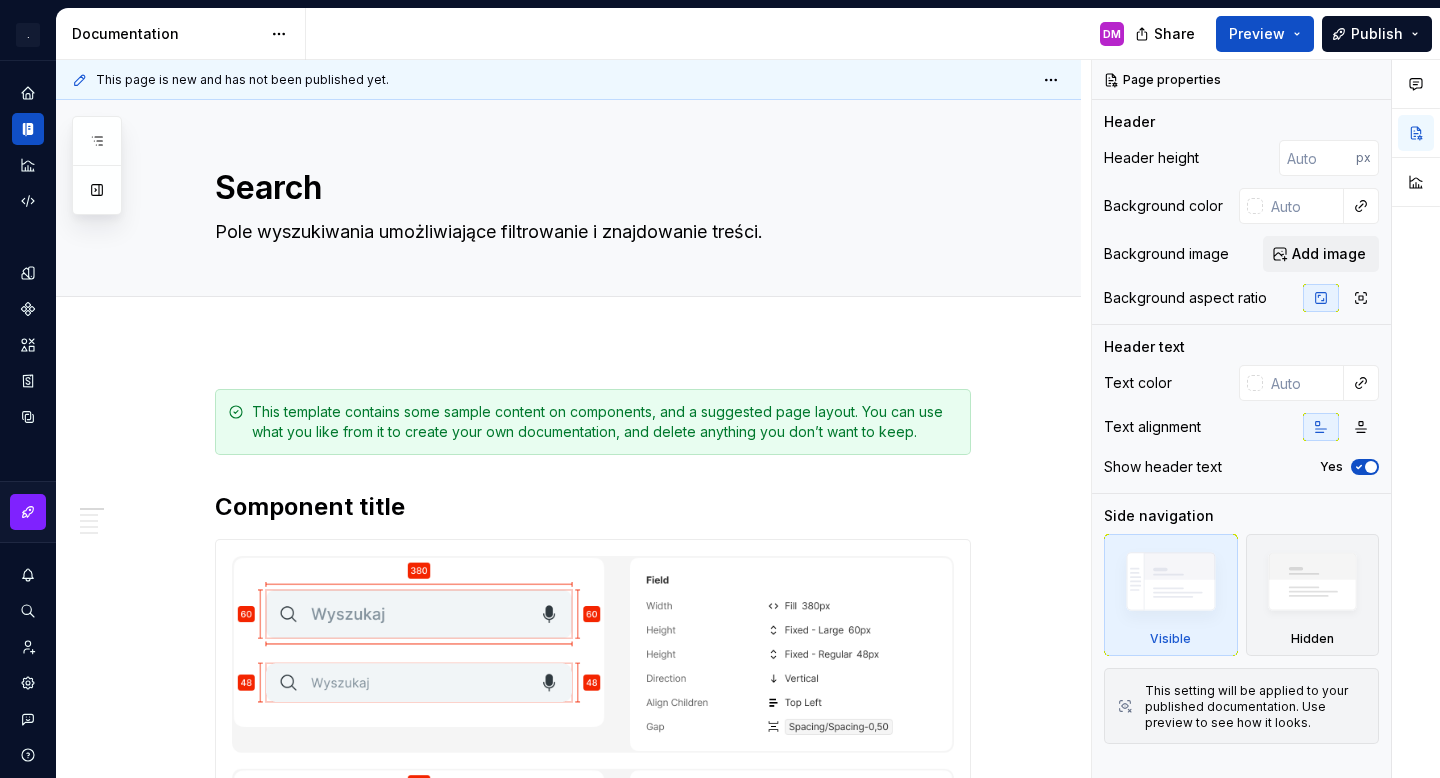 scroll, scrollTop: 0, scrollLeft: 0, axis: both 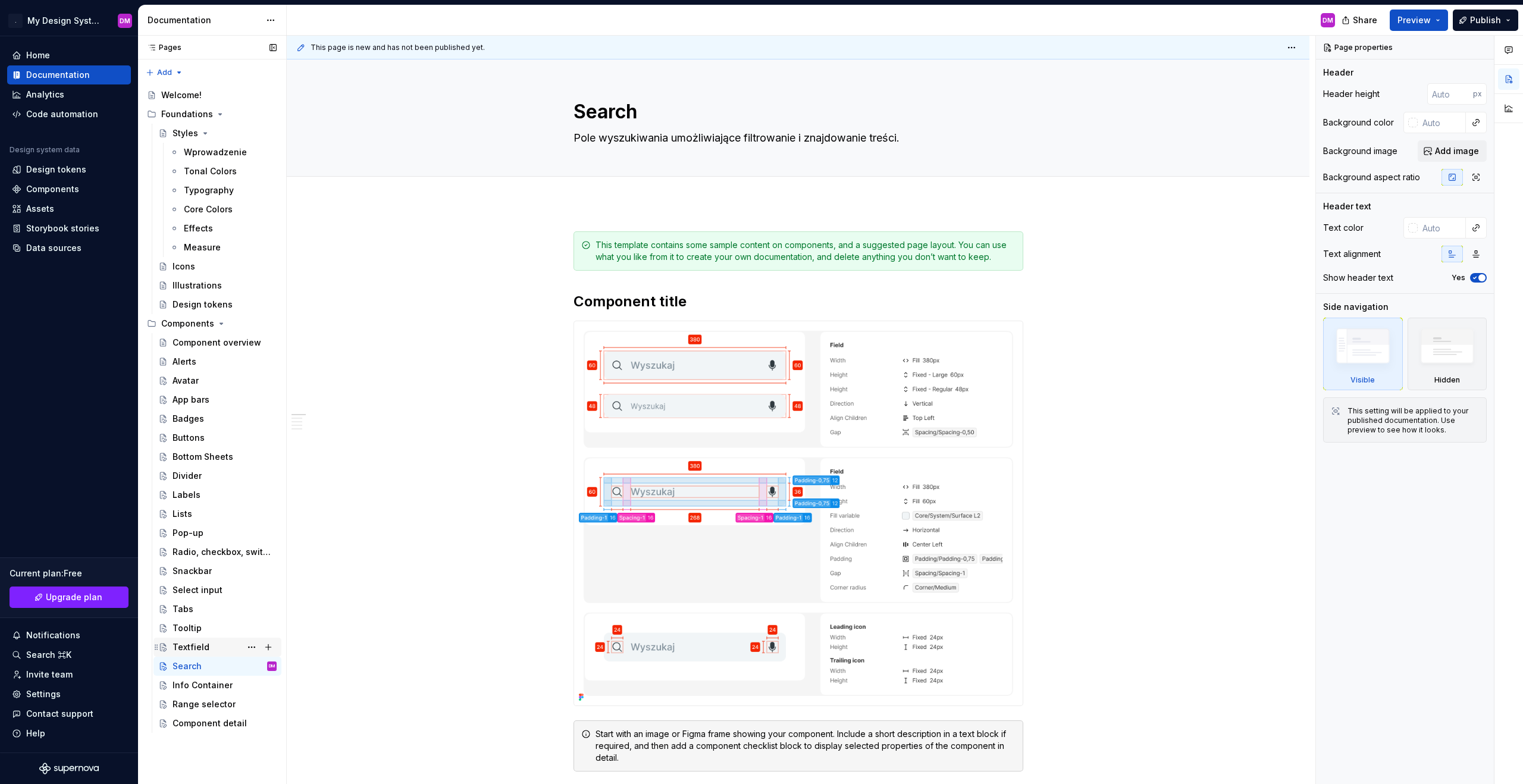 click on "Textfield" at bounding box center (191, 647) 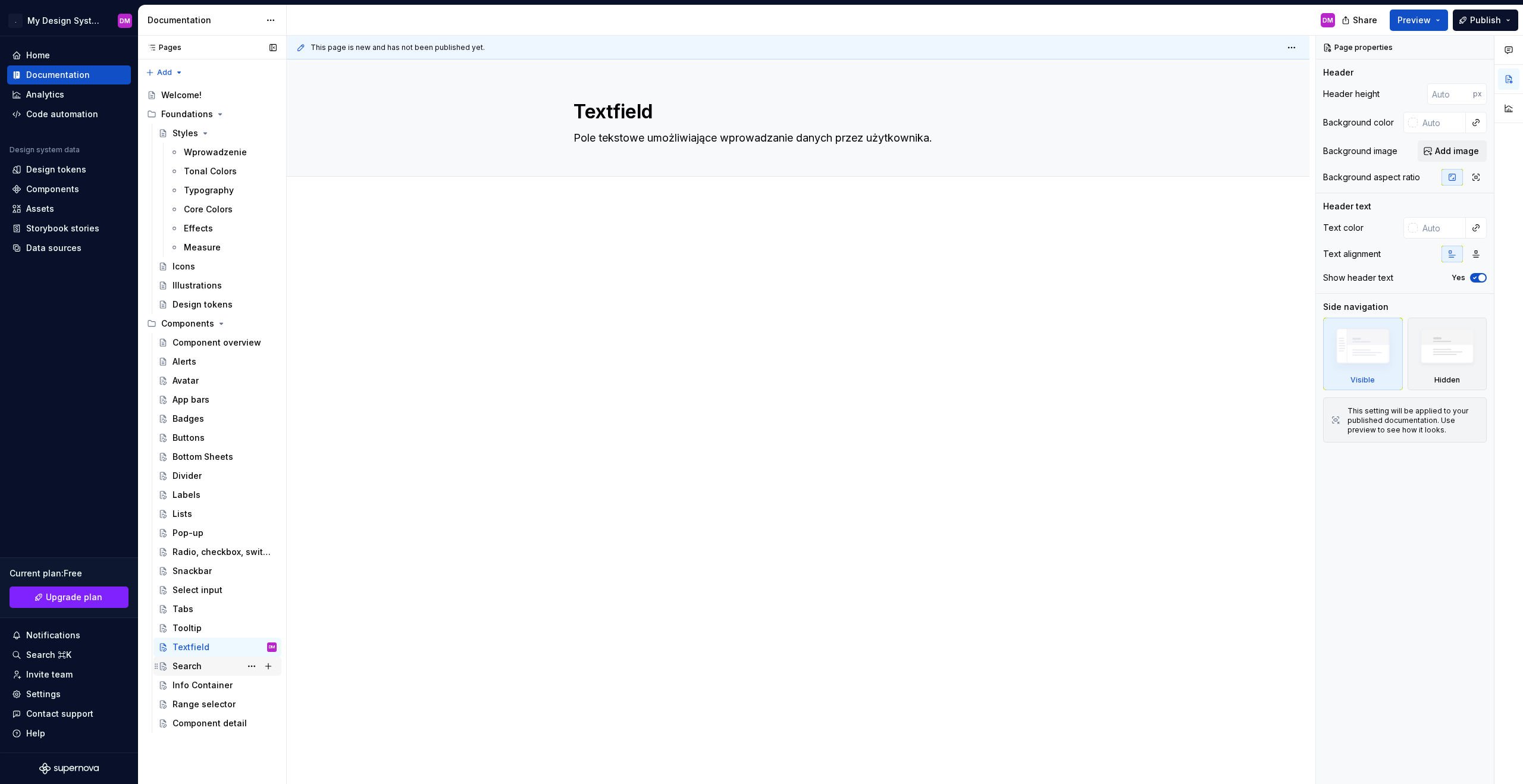 click on "Search" at bounding box center (224, 666) 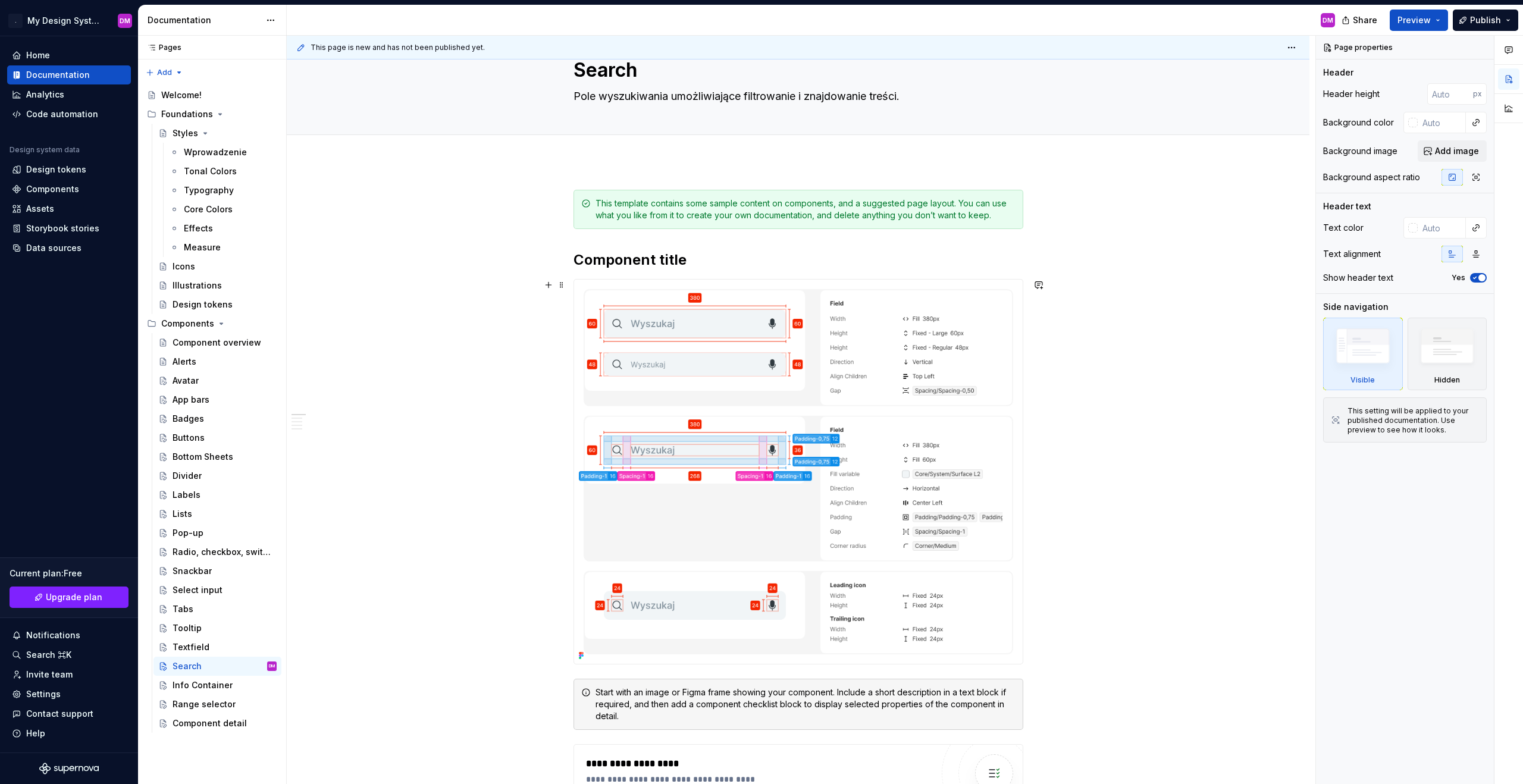 scroll, scrollTop: 49, scrollLeft: 0, axis: vertical 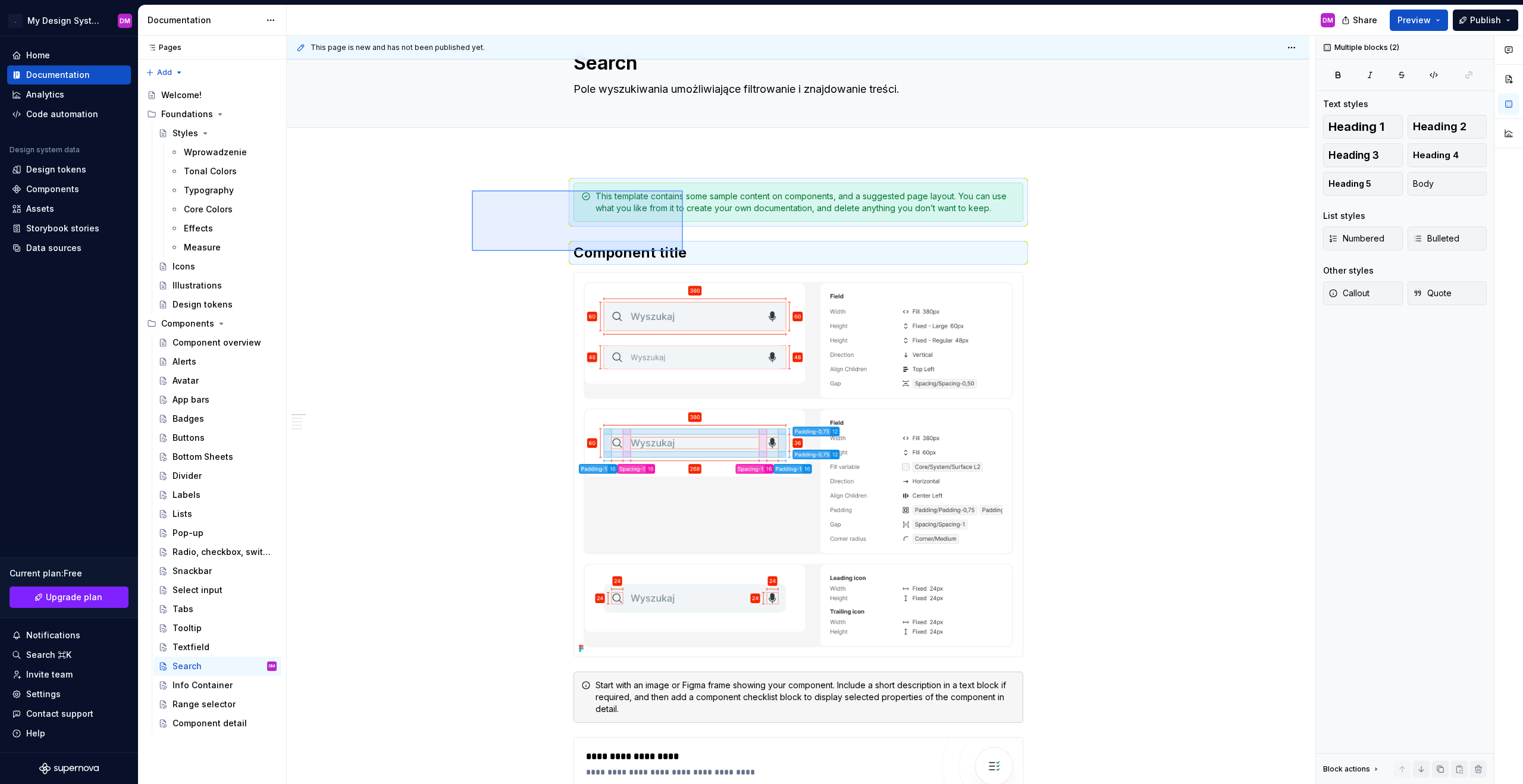 drag, startPoint x: 472, startPoint y: 190, endPoint x: 685, endPoint y: 253, distance: 222.1216 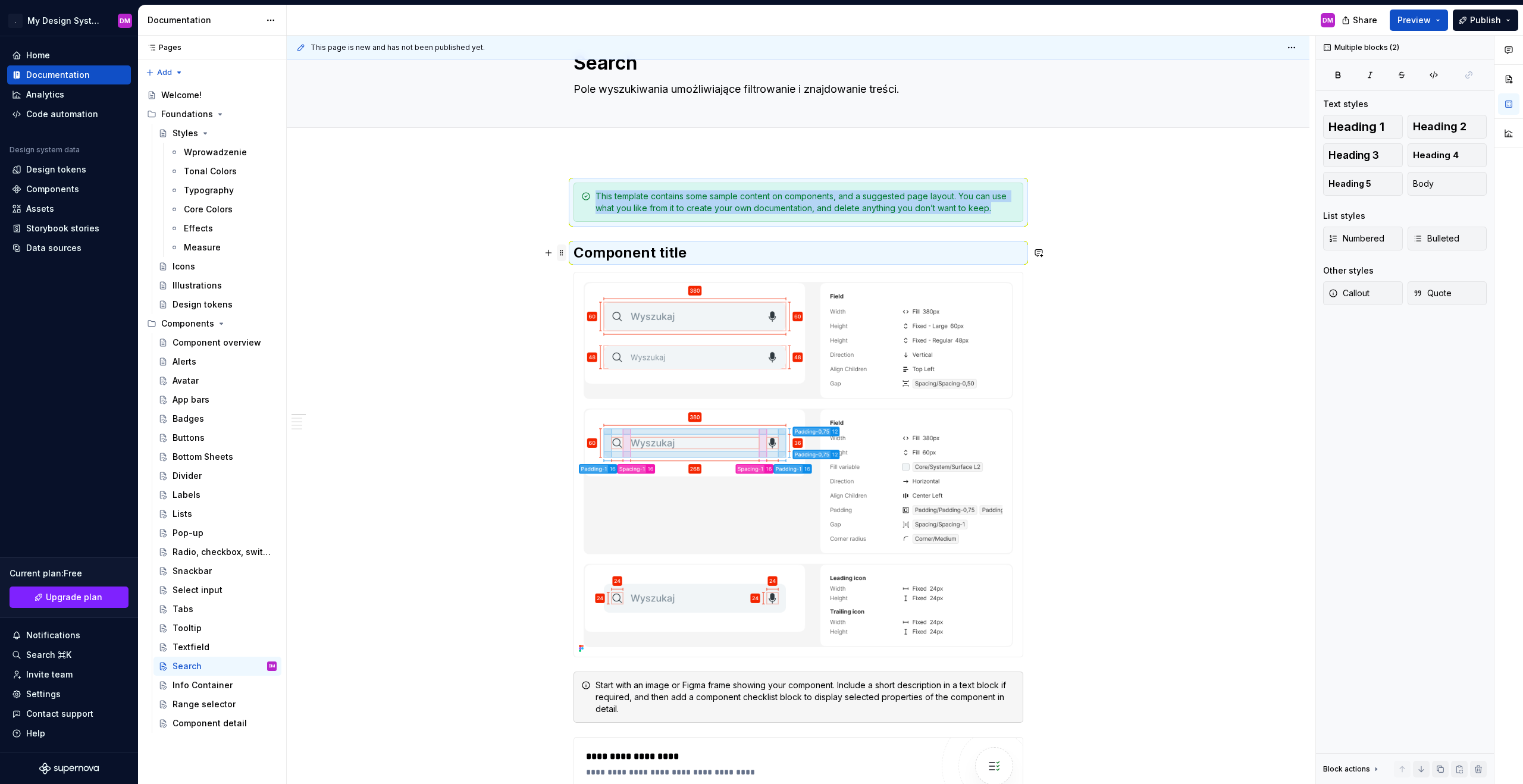 click at bounding box center (562, 253) 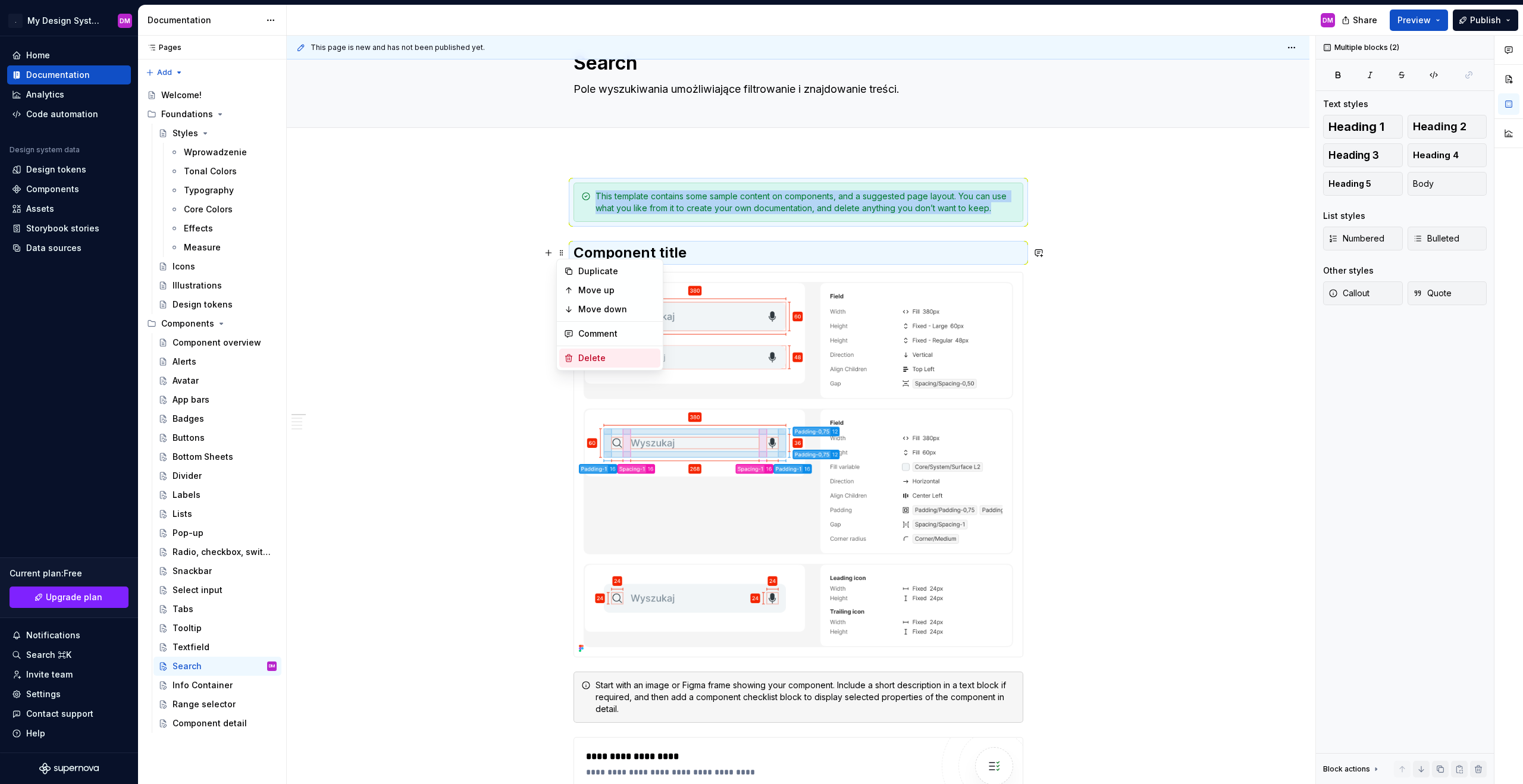 click on "Delete" at bounding box center [617, 358] 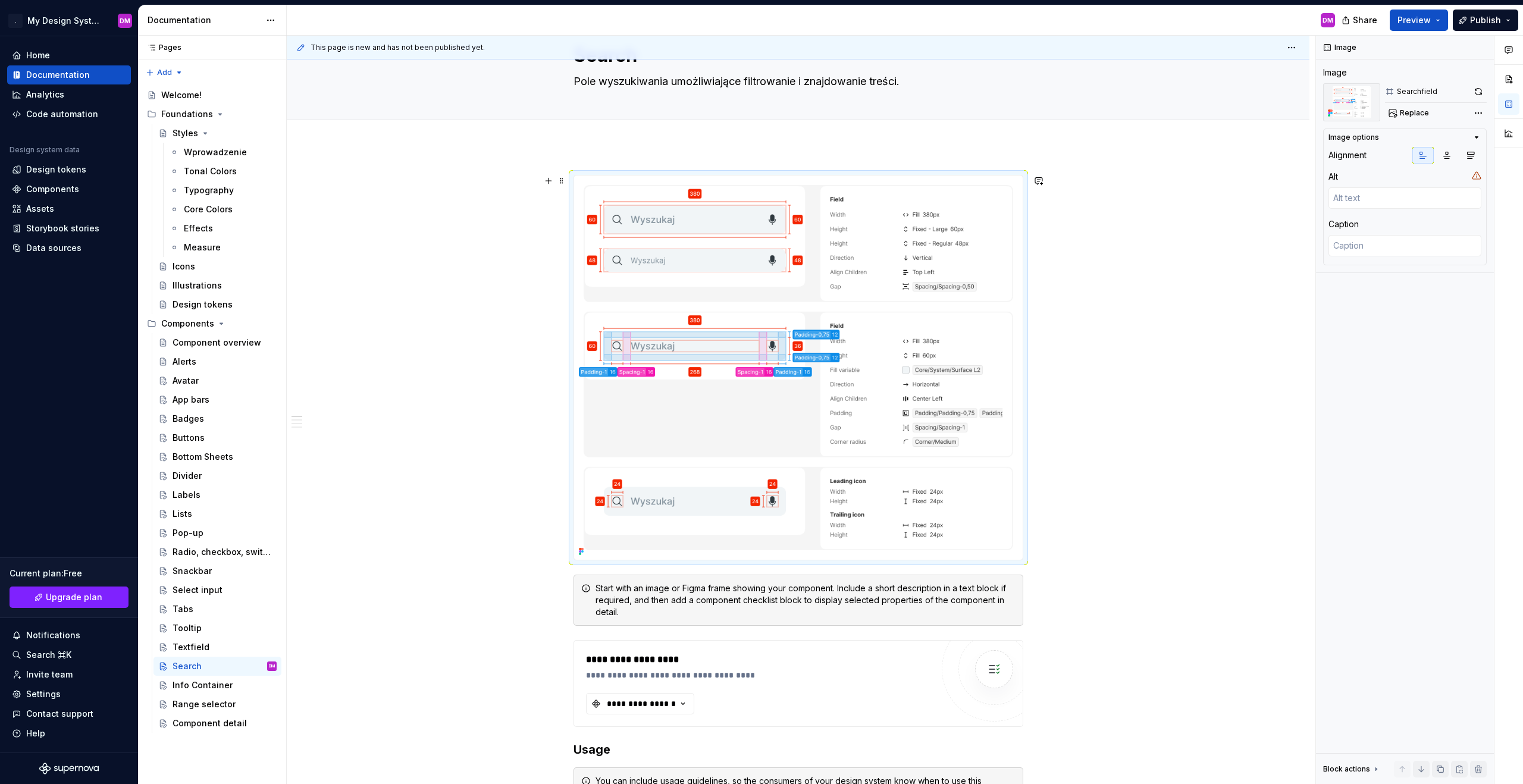scroll, scrollTop: 51, scrollLeft: 0, axis: vertical 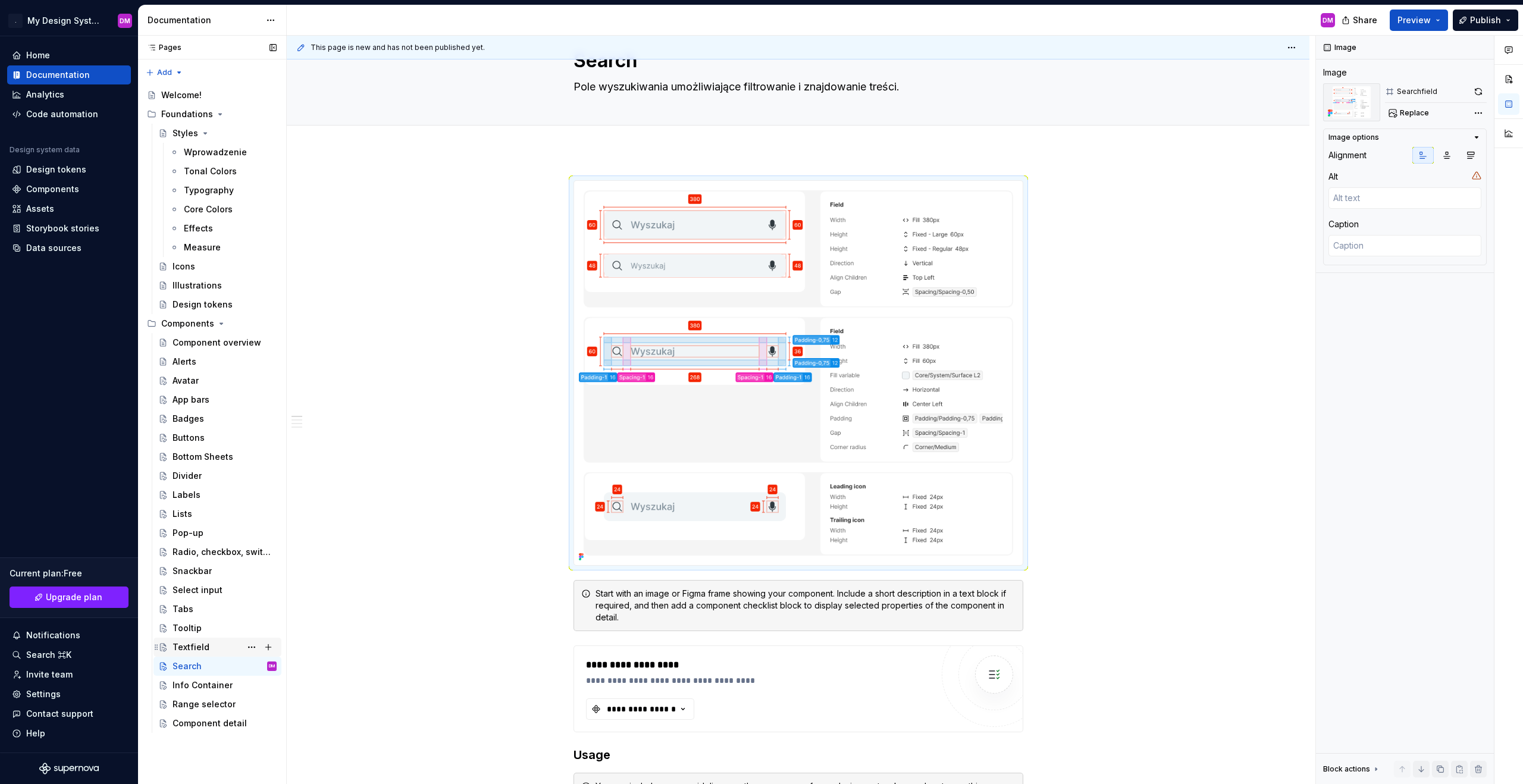 click on "Textfield" at bounding box center [224, 647] 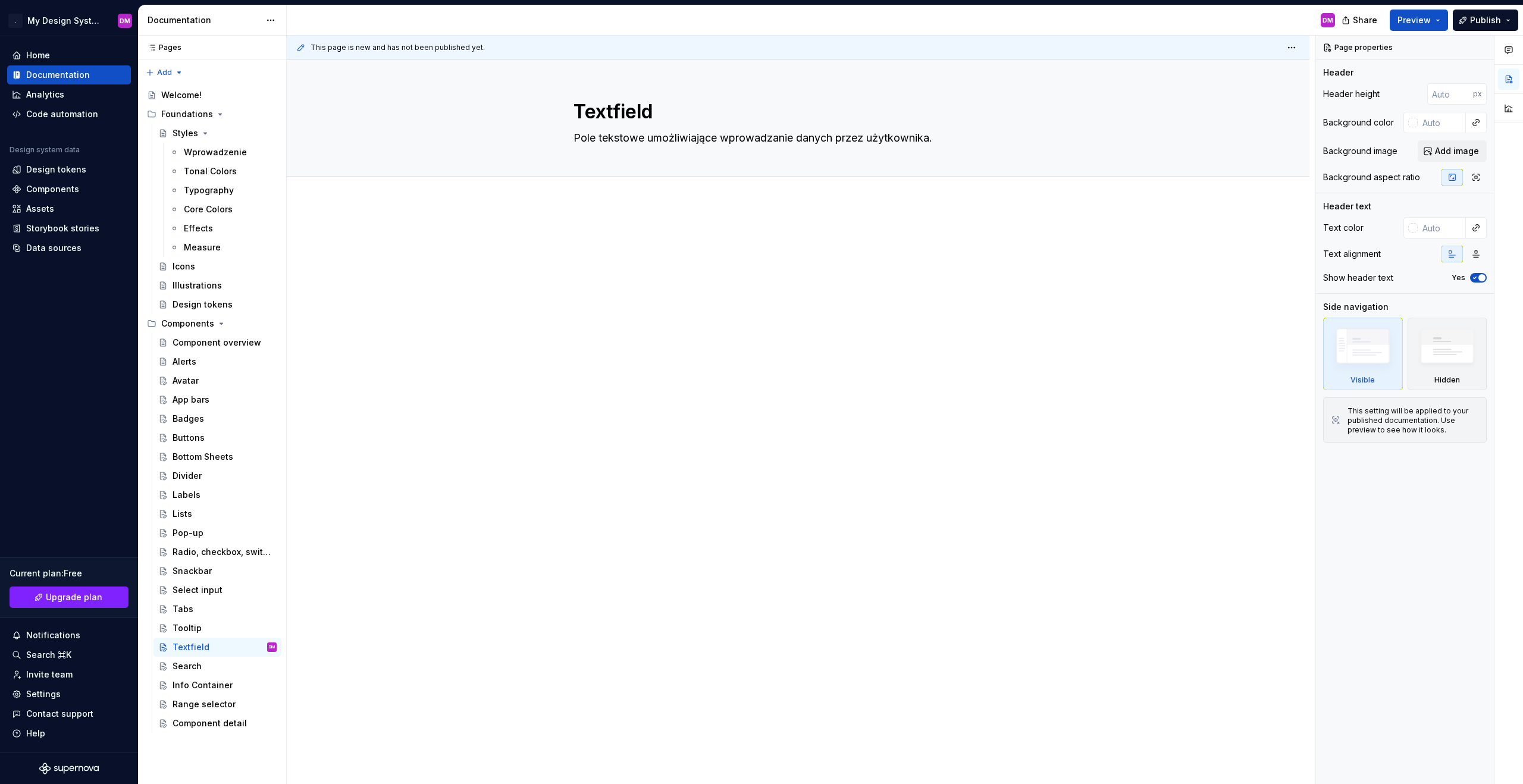 click at bounding box center (798, 364) 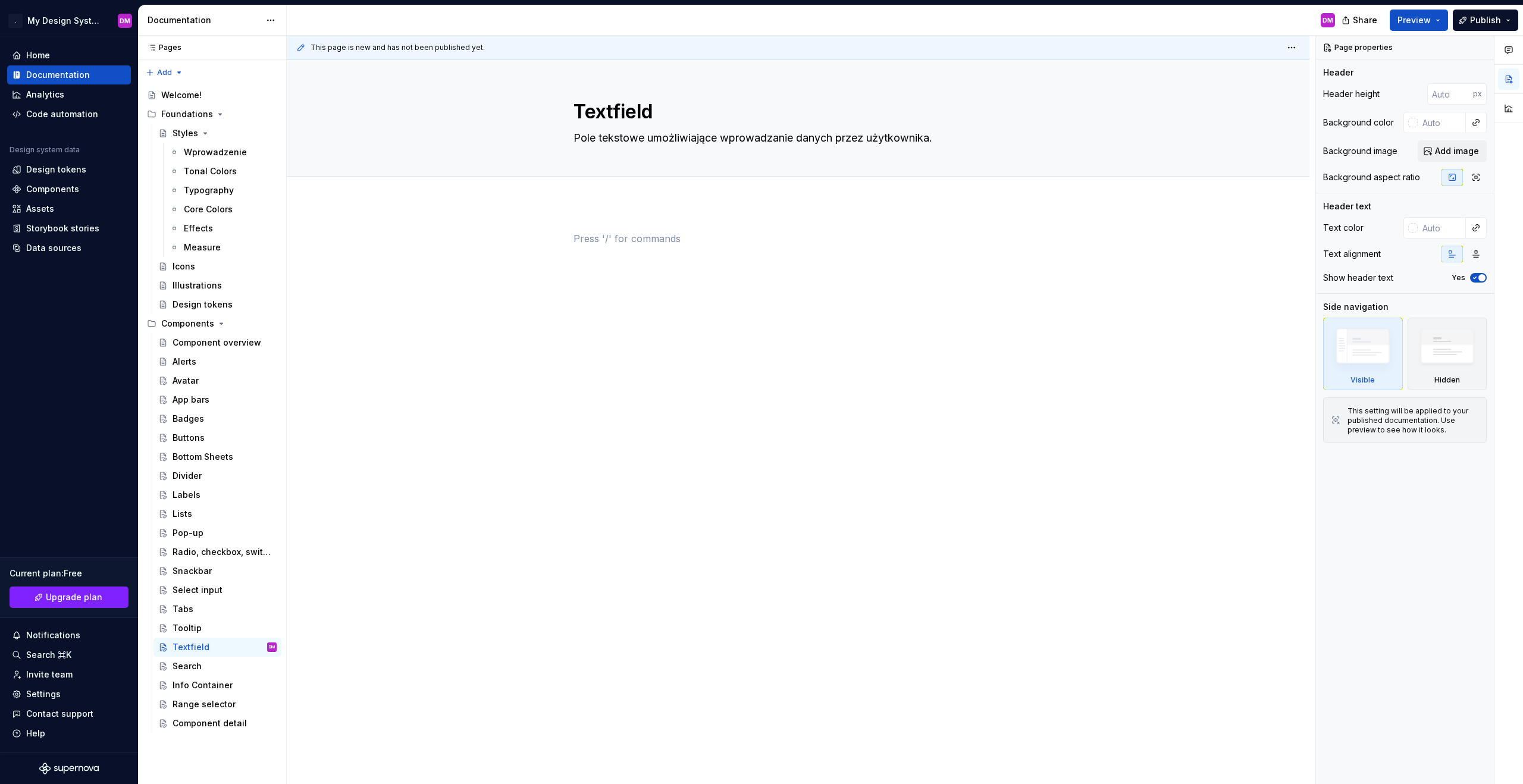 click at bounding box center (798, 364) 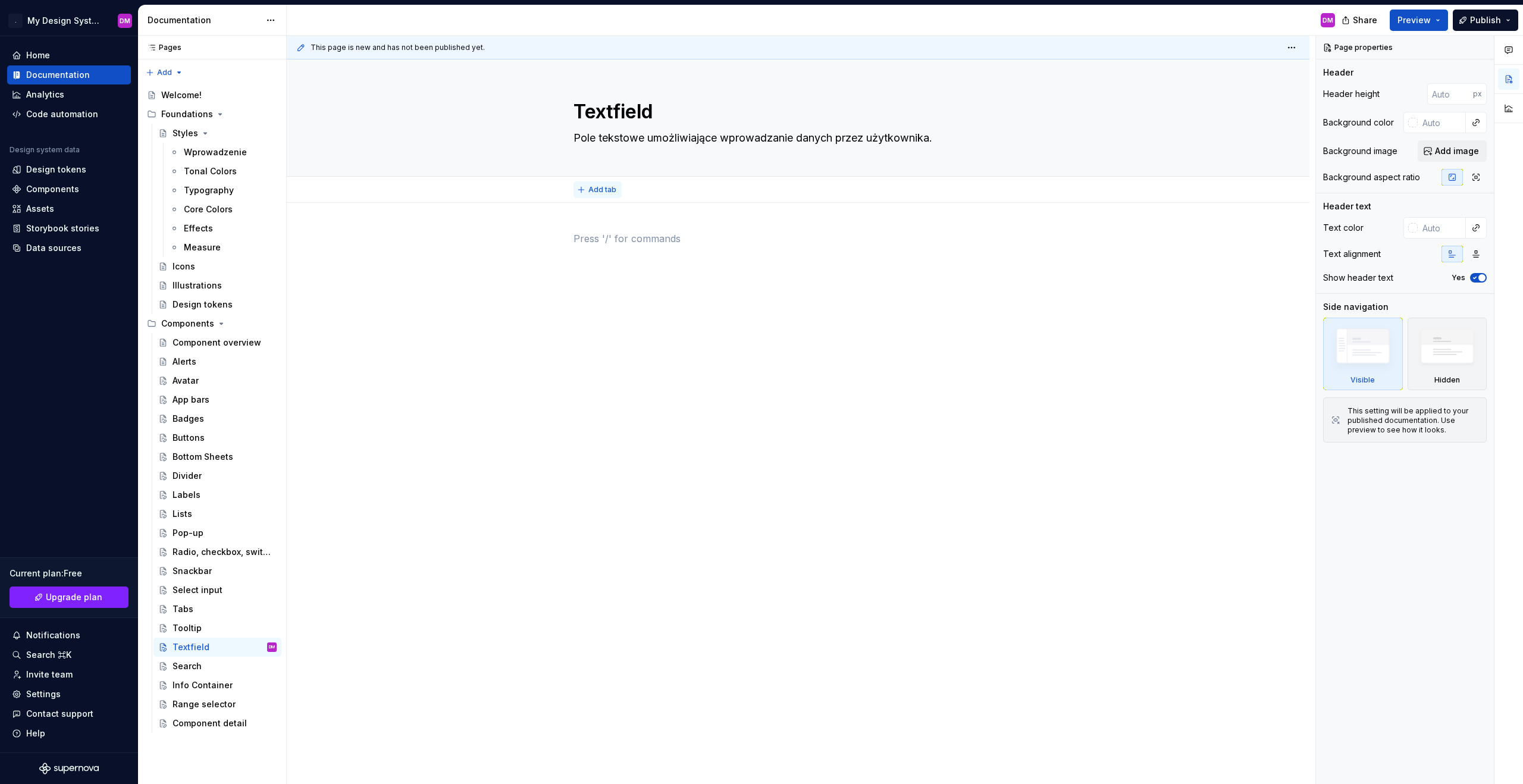 click on "Add tab" at bounding box center (597, 190) 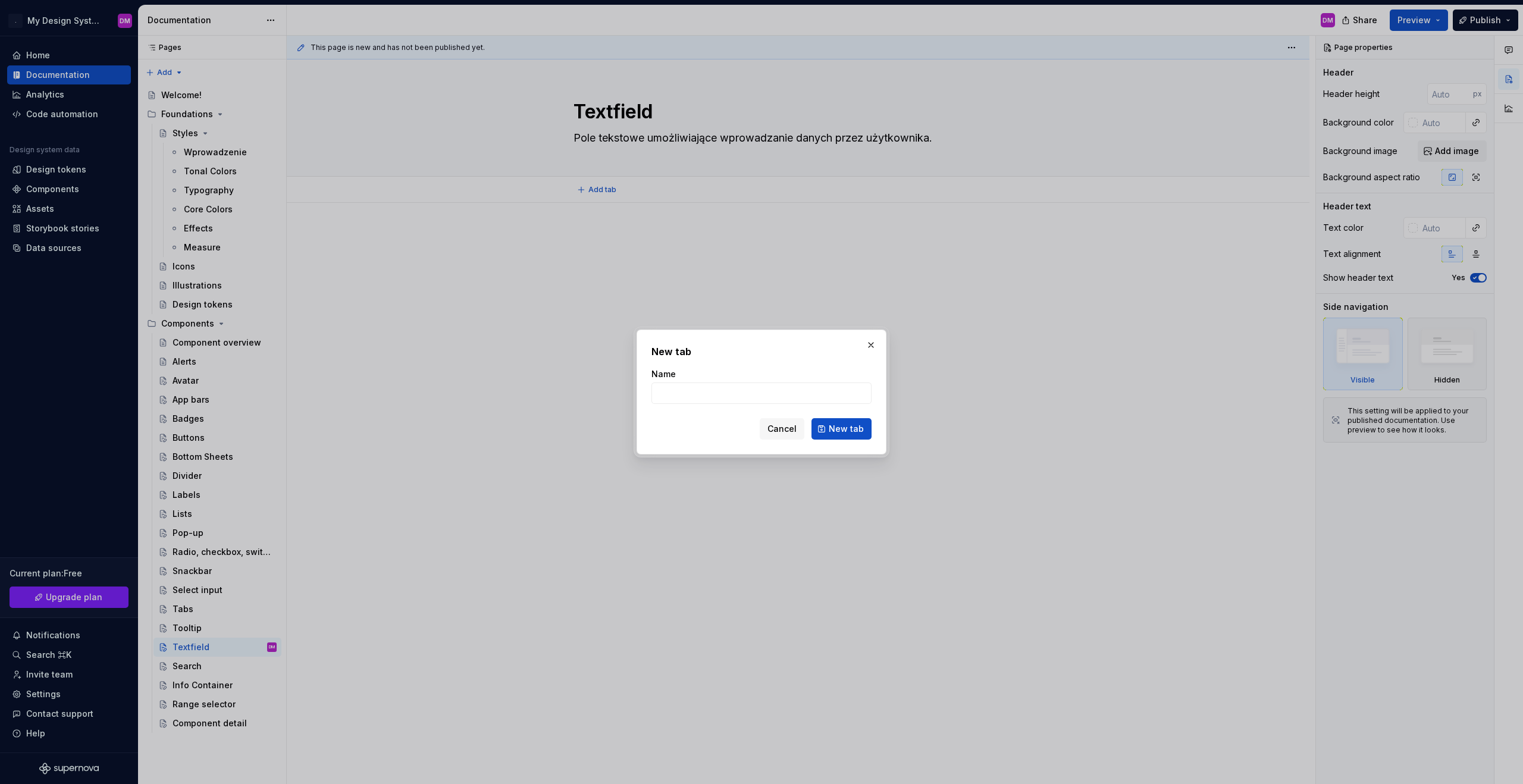 click at bounding box center [871, 345] 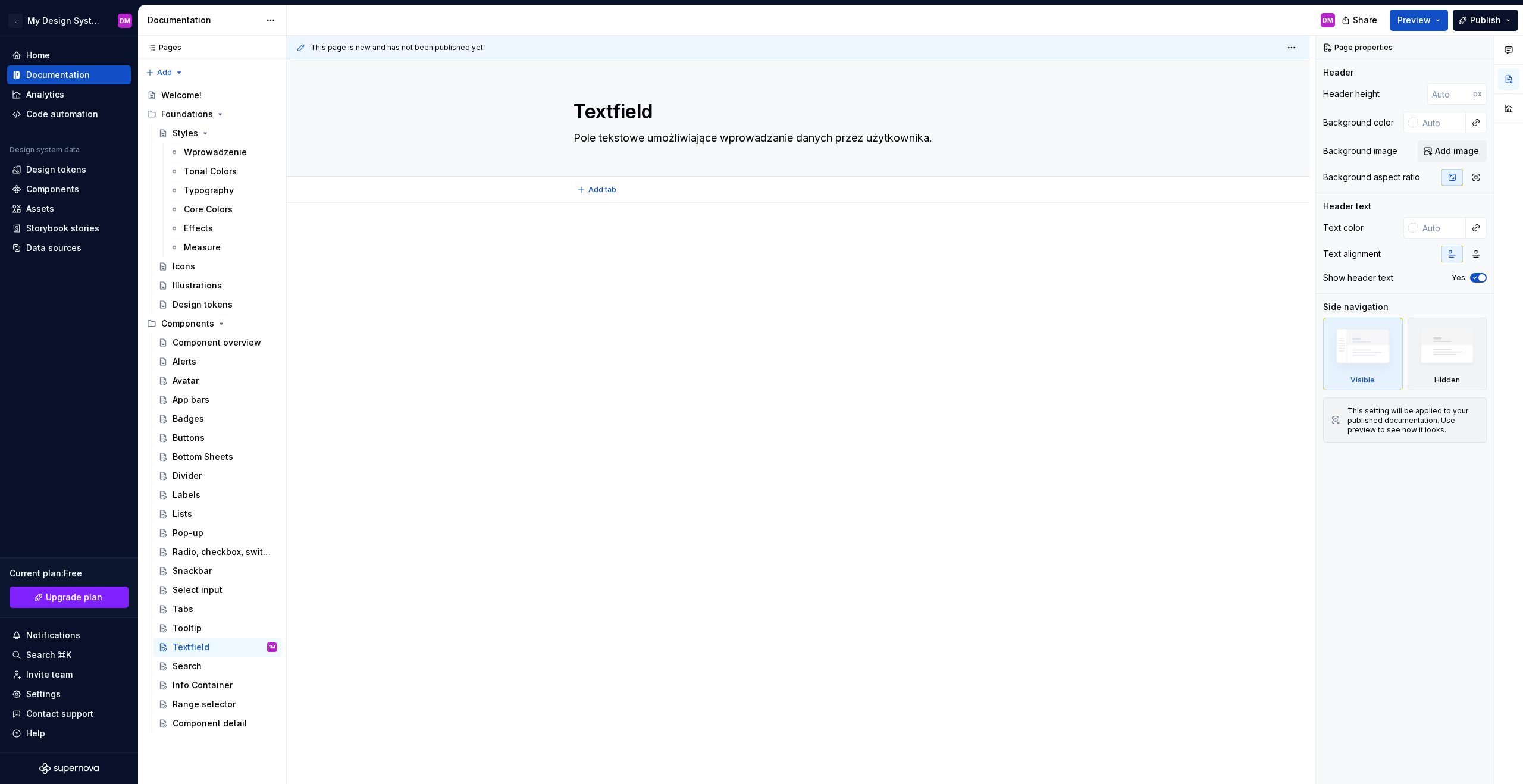 type on "*" 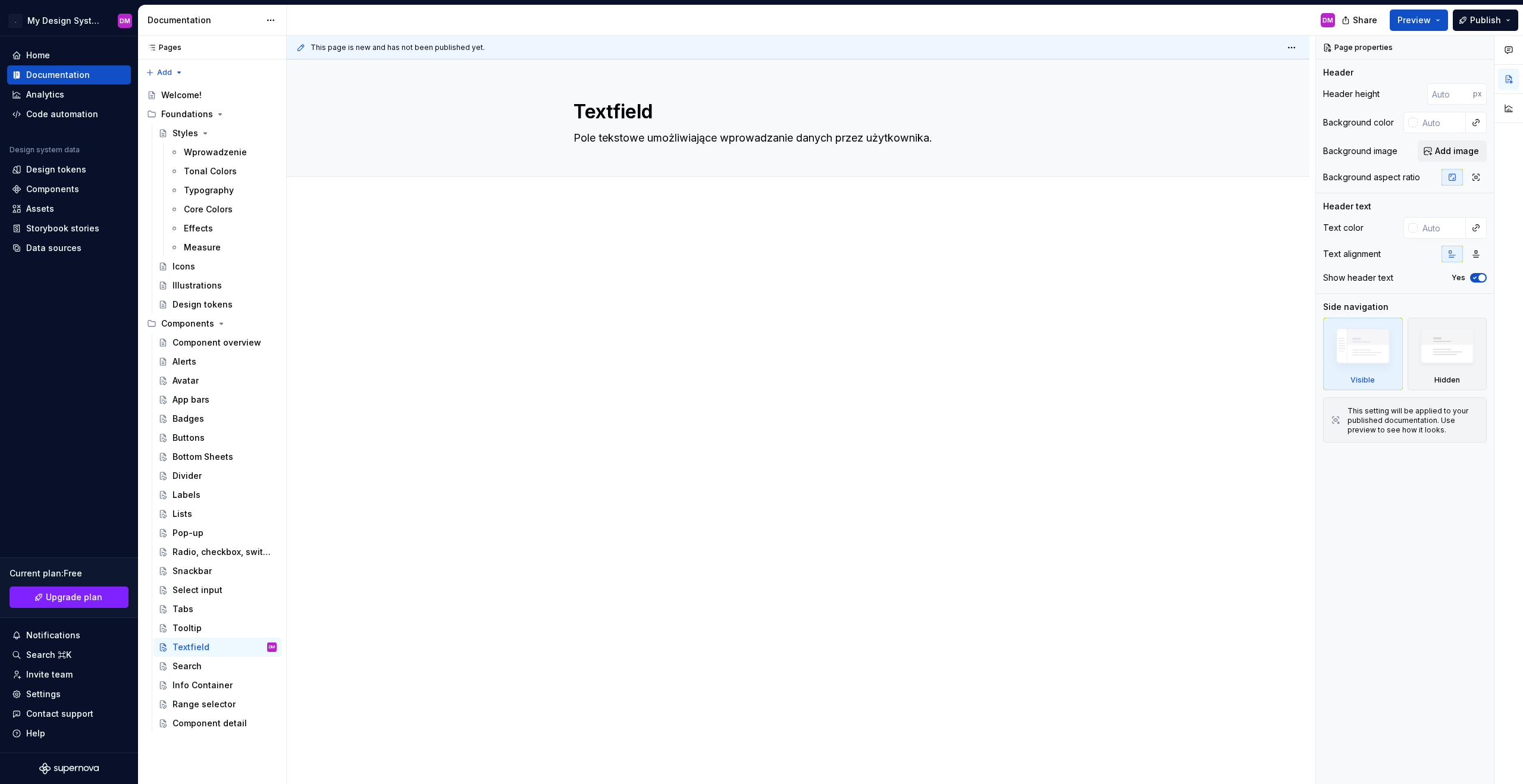 click at bounding box center (798, 364) 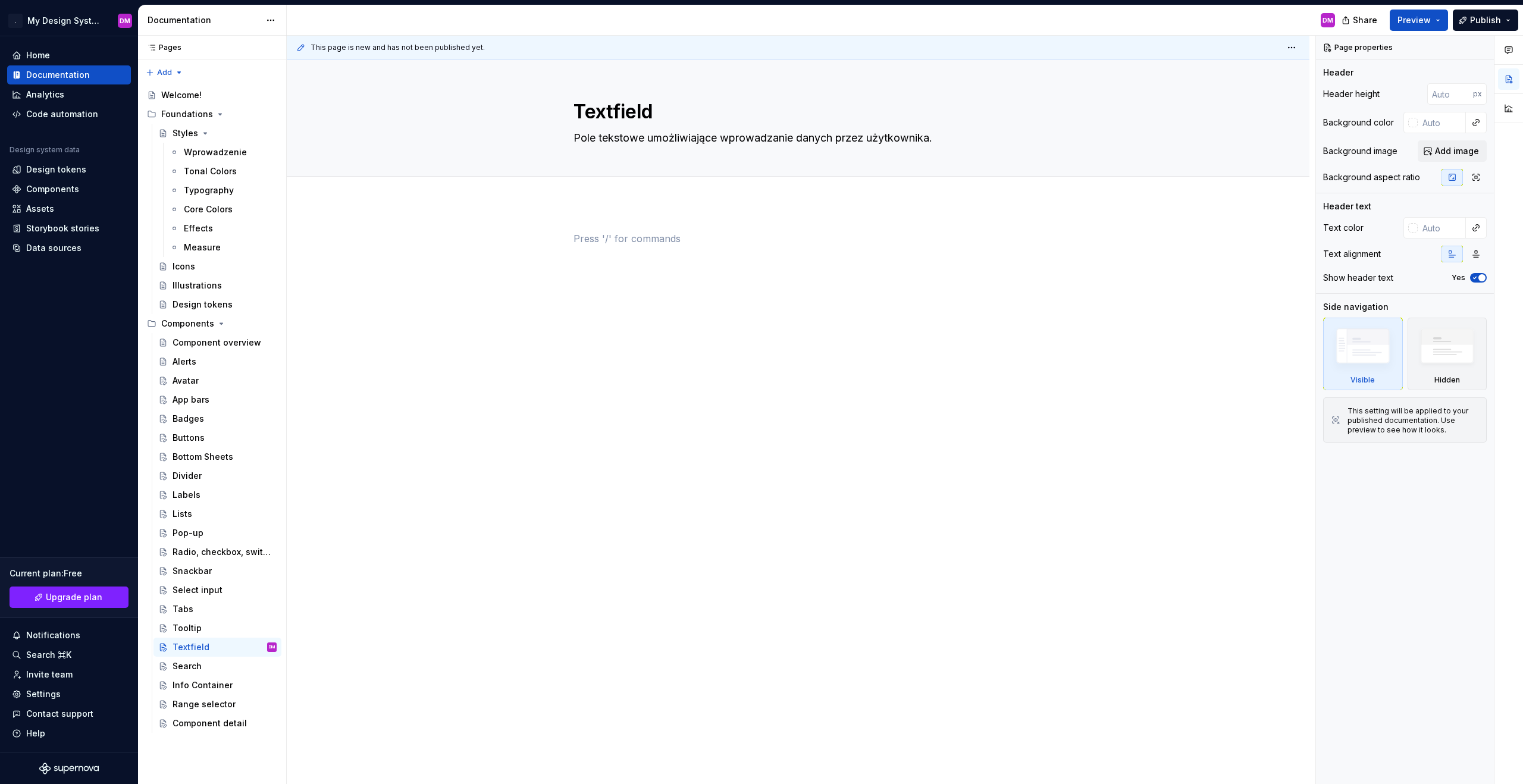 type 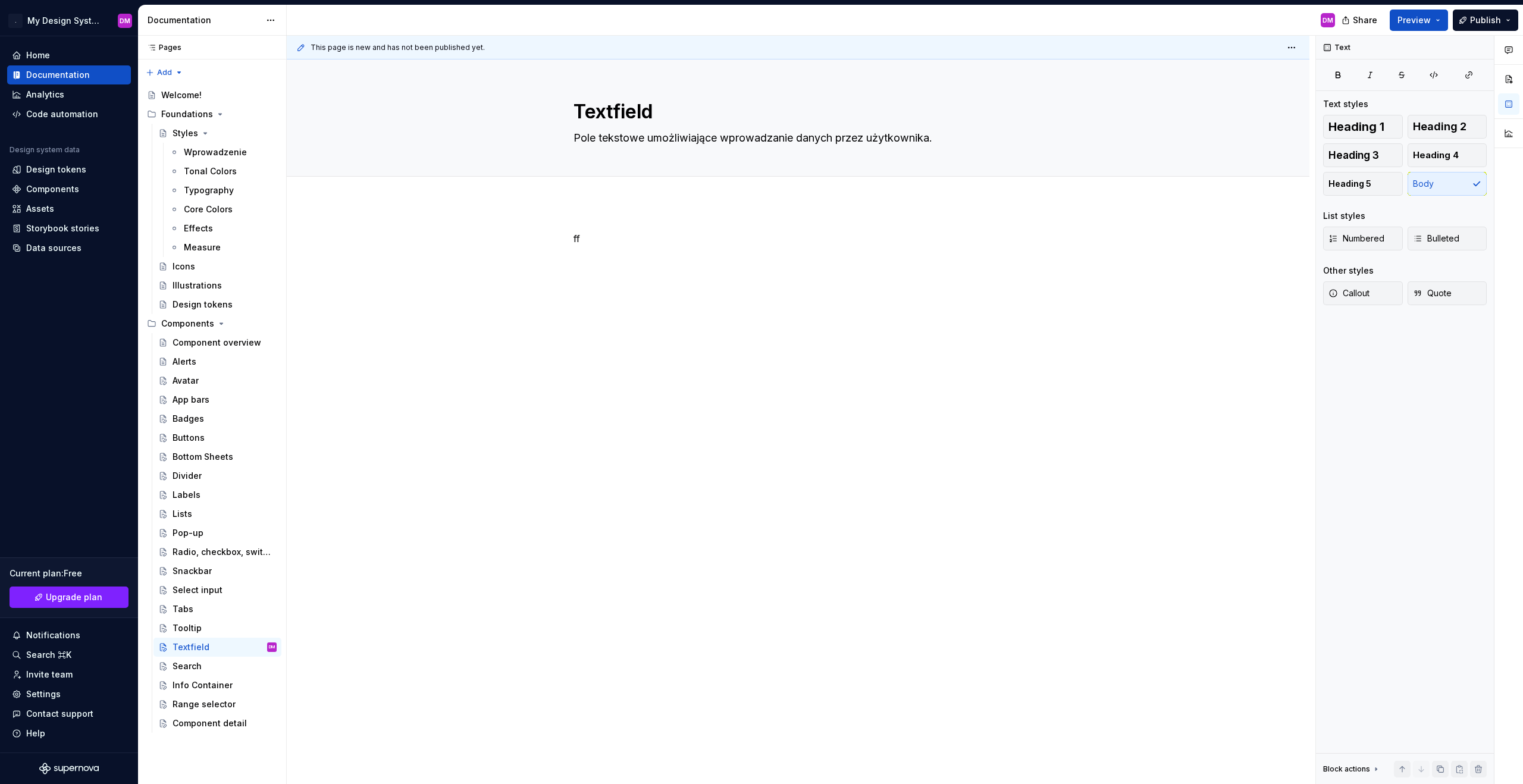 click on "ff" at bounding box center [798, 254] 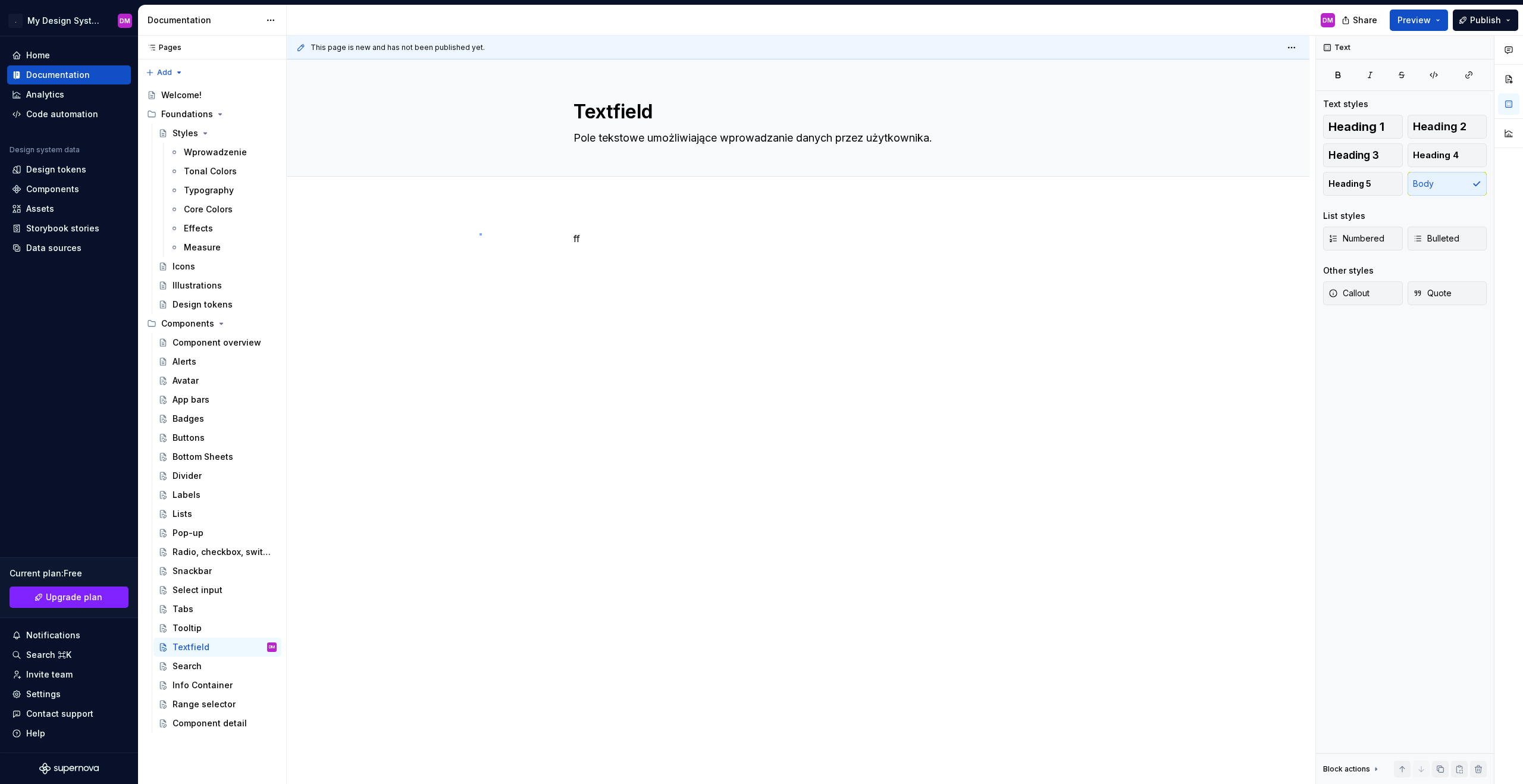 click on "This page is new and has not been published yet. Textfield Pole tekstowe umożliwiające wprowadzanie danych przez użytkownika. Edit header  ff" at bounding box center [801, 410] 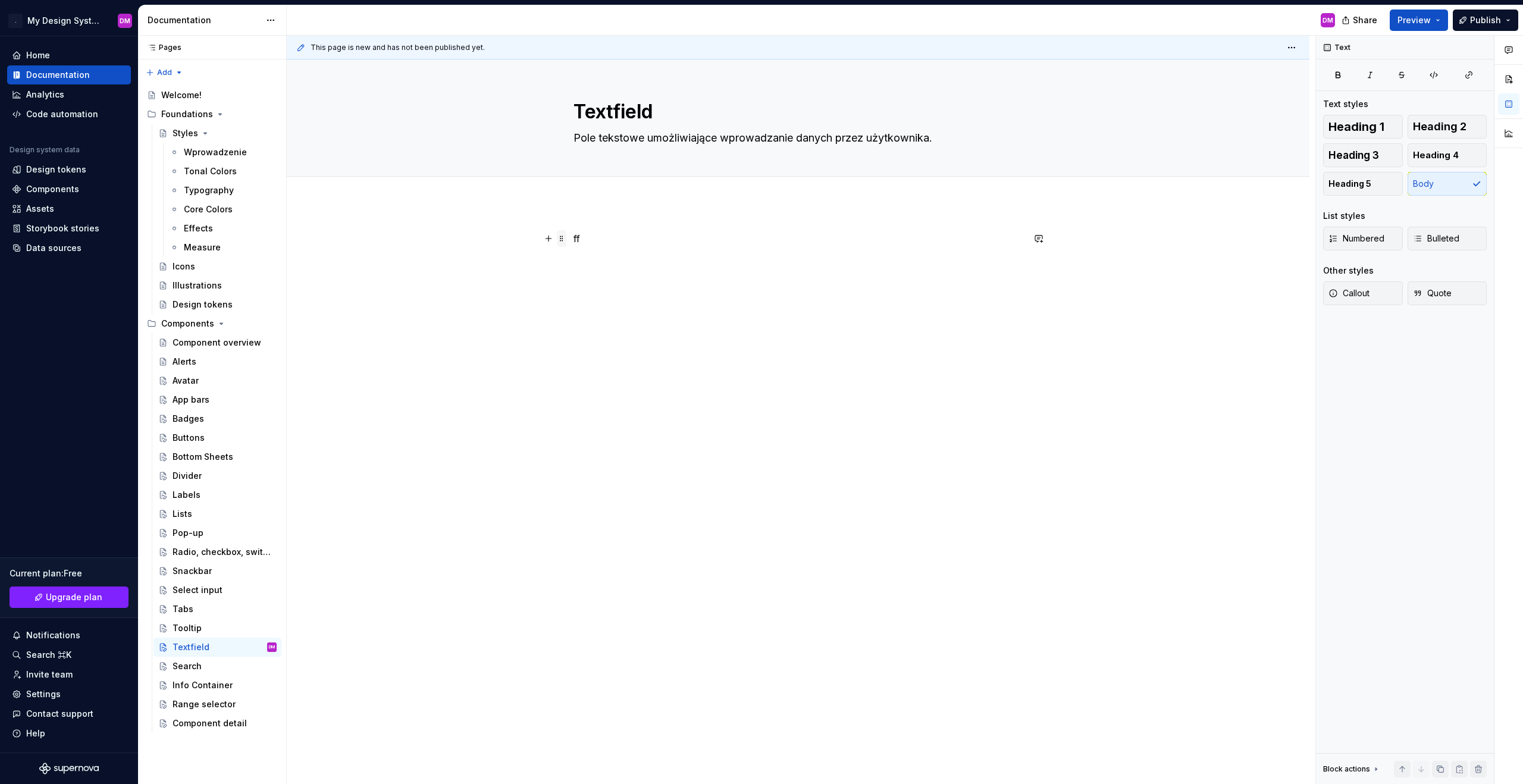 click at bounding box center [562, 239] 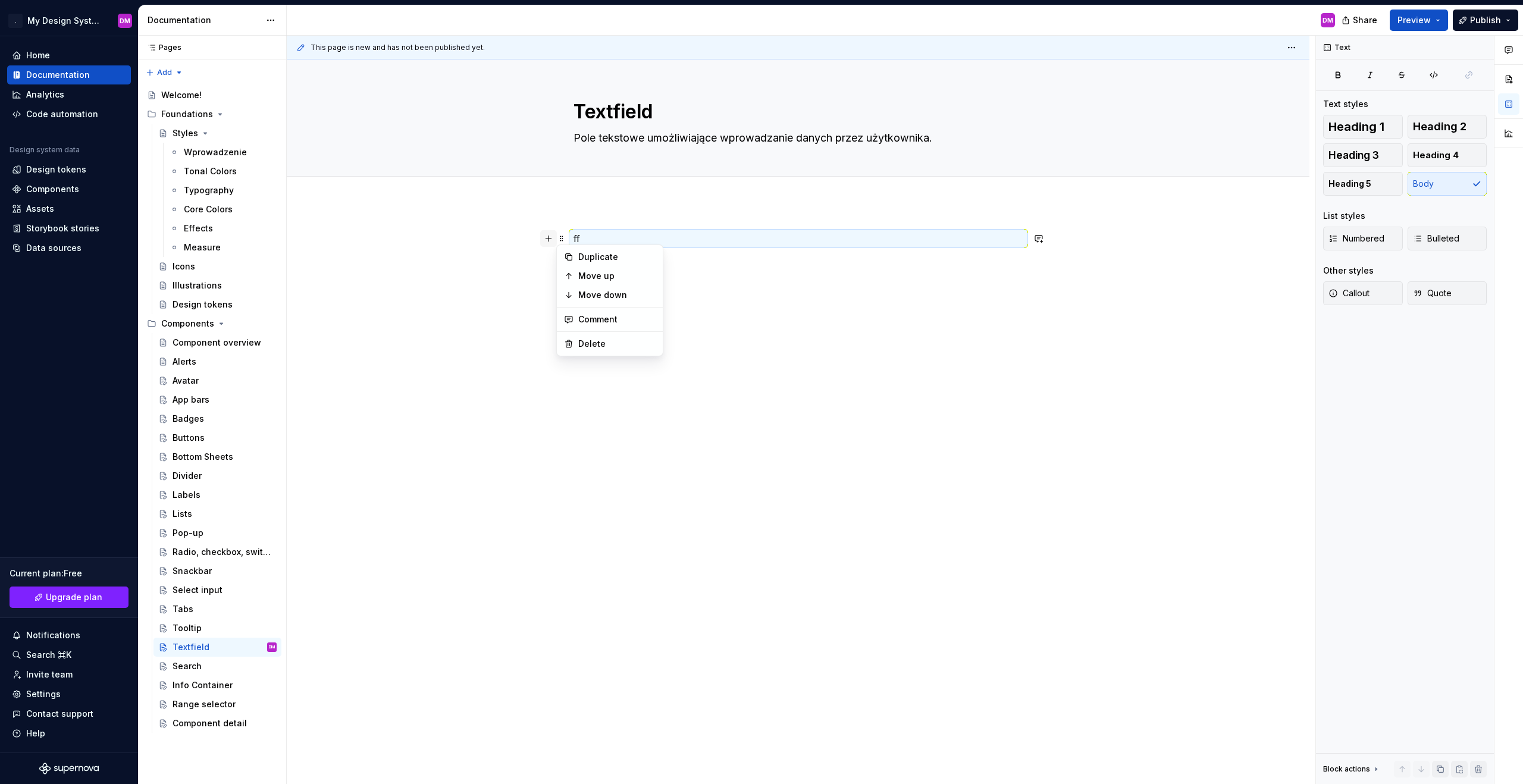 click at bounding box center [549, 239] 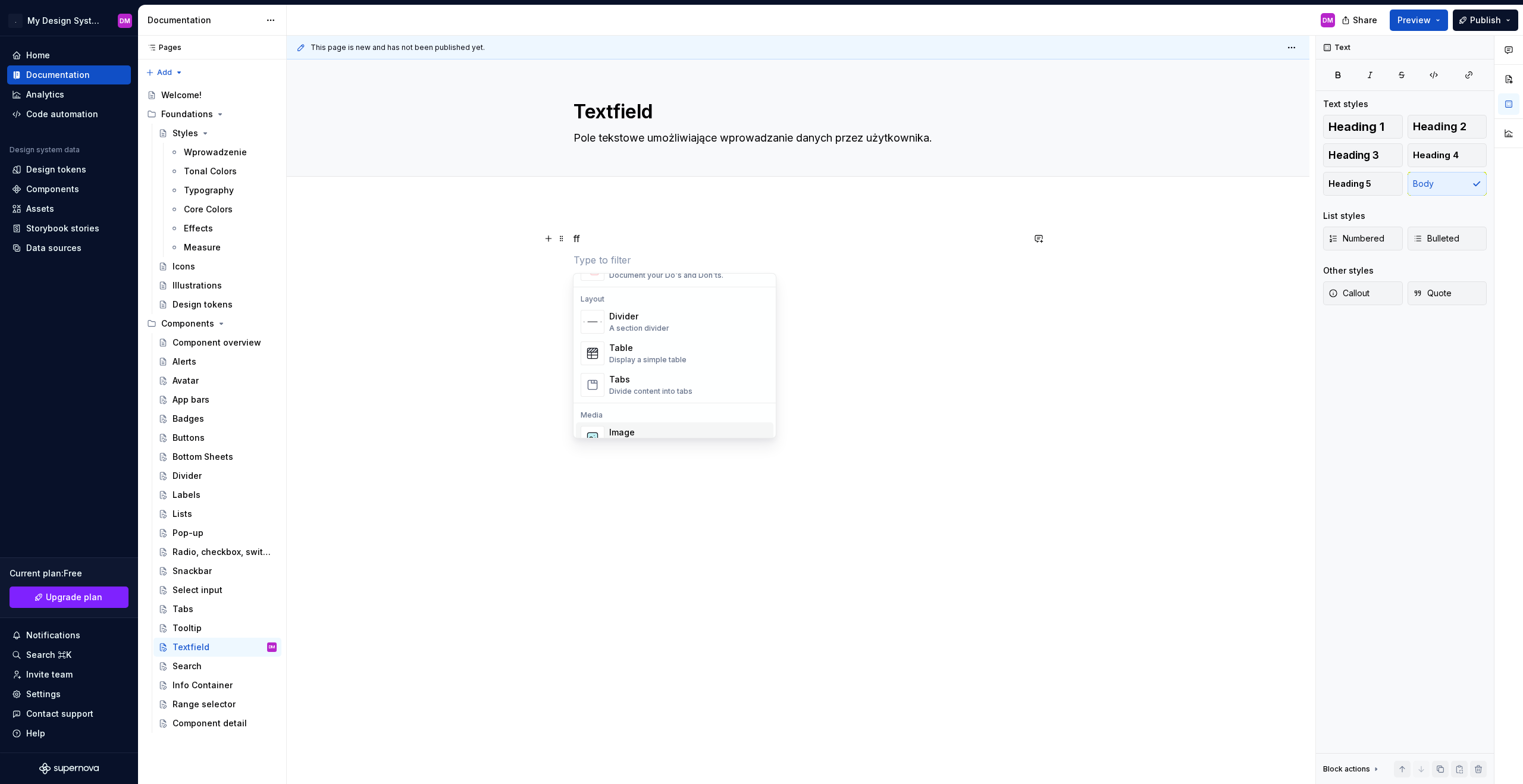 scroll, scrollTop: 449, scrollLeft: 0, axis: vertical 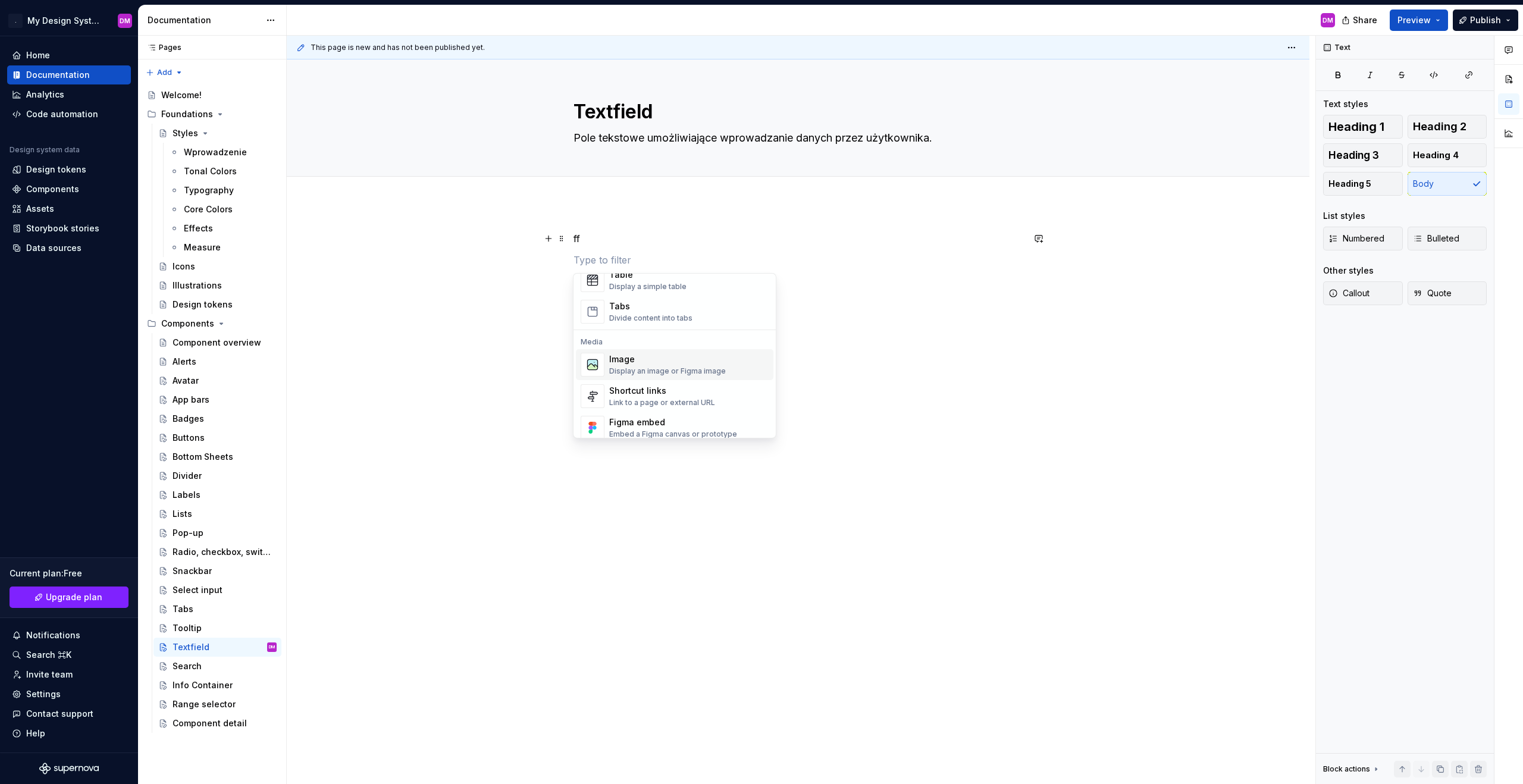 click on "Display an image or Figma image" at bounding box center (668, 371) 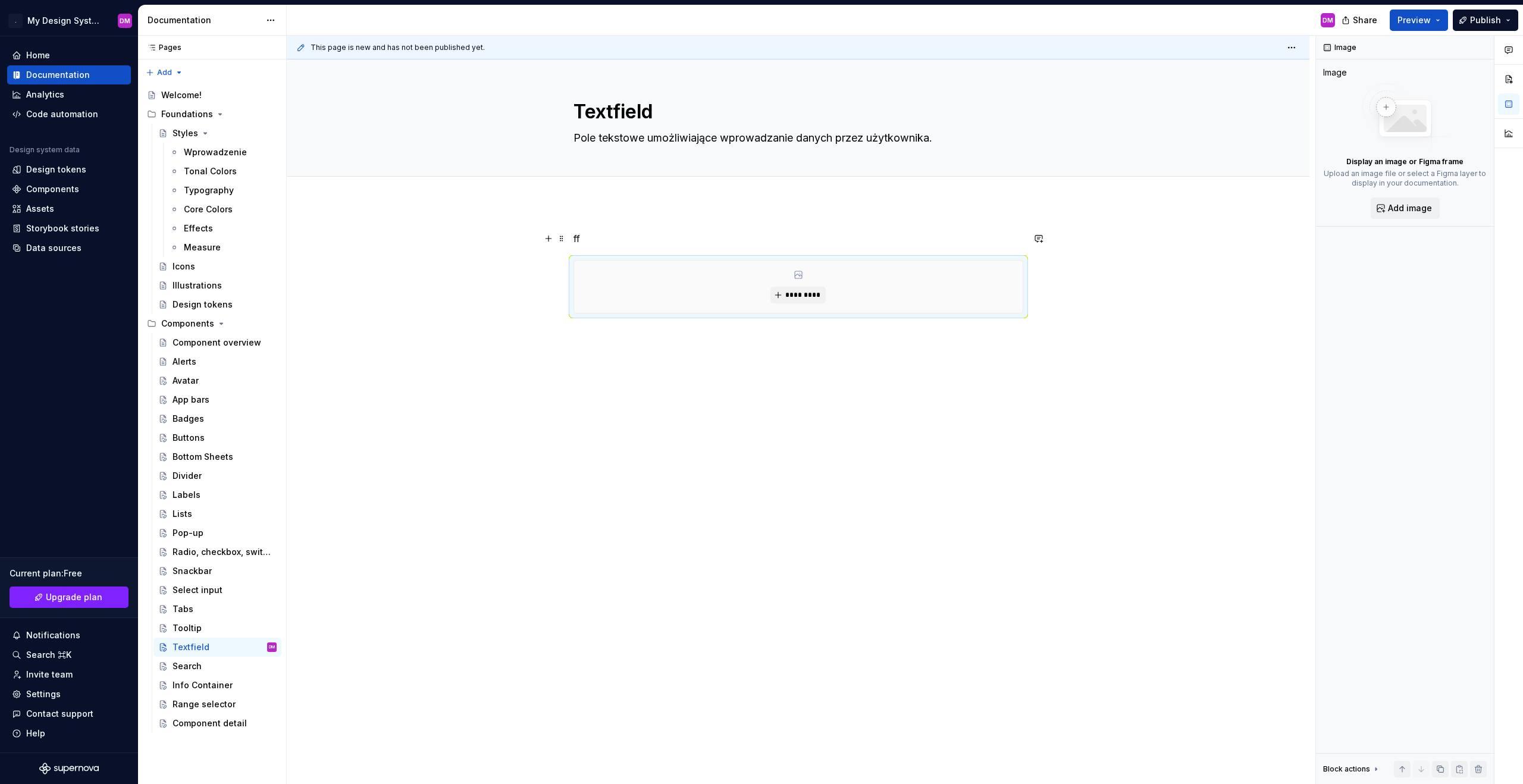 type on "*" 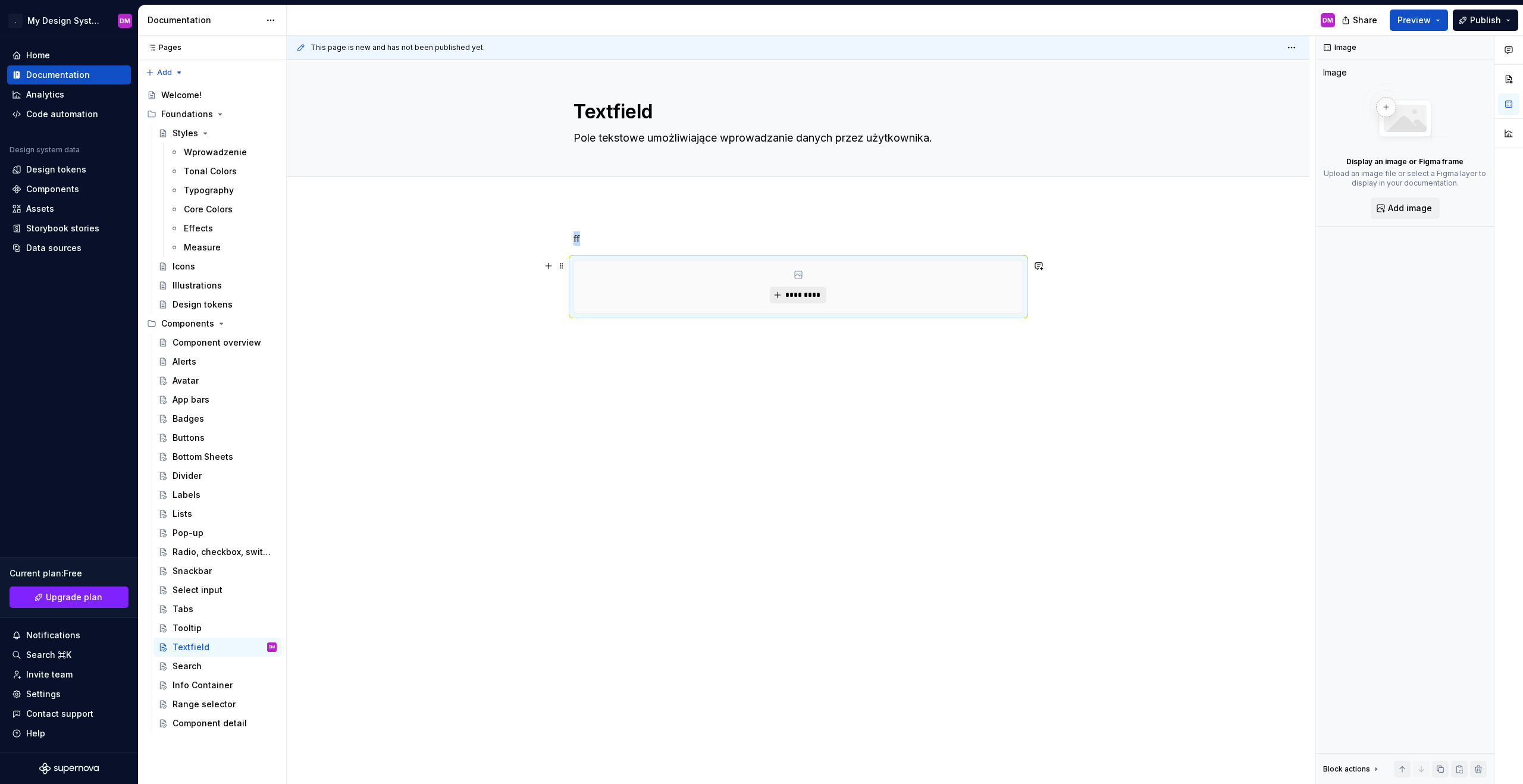 click on "*********" at bounding box center [798, 295] 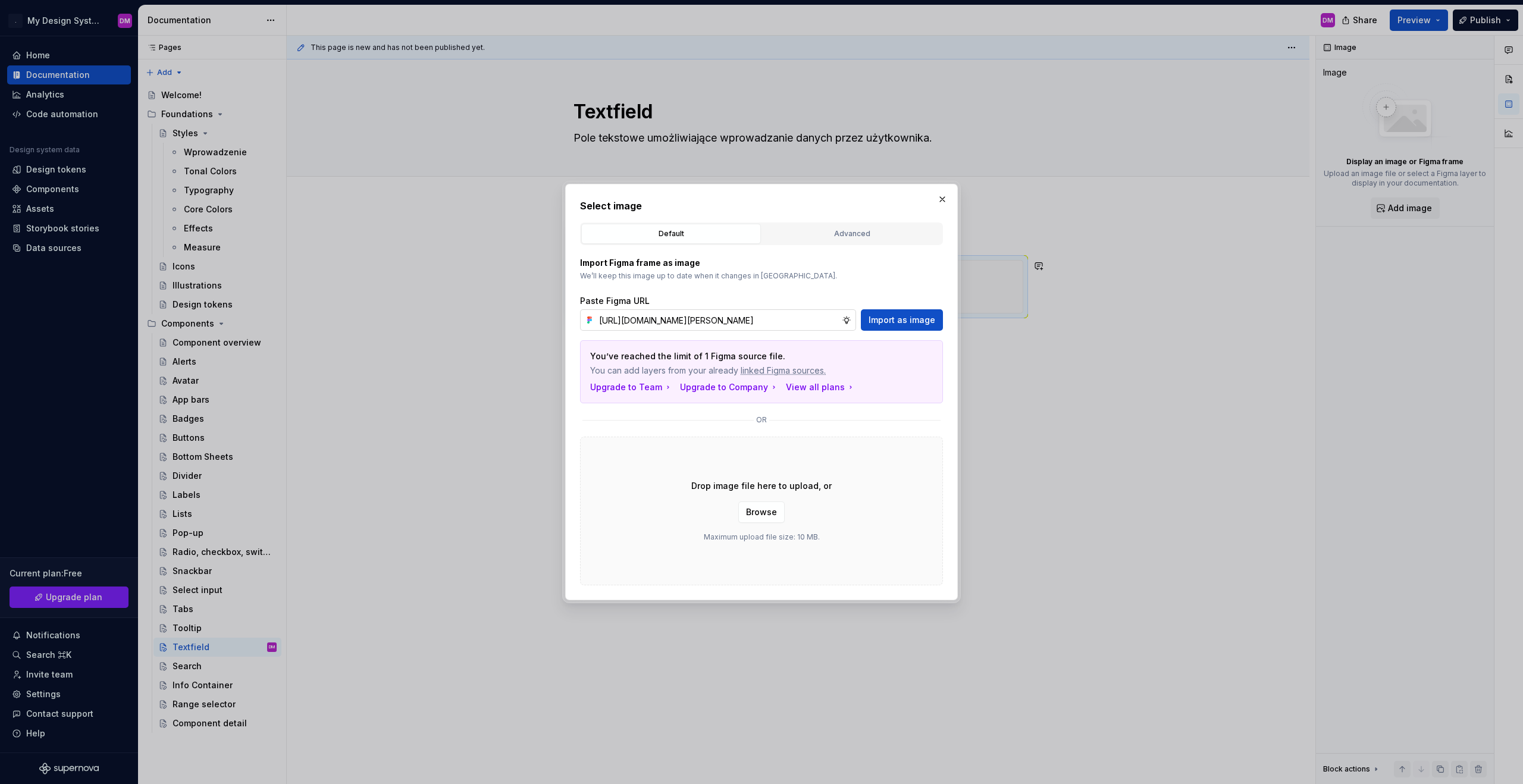 scroll, scrollTop: 0, scrollLeft: 215, axis: horizontal 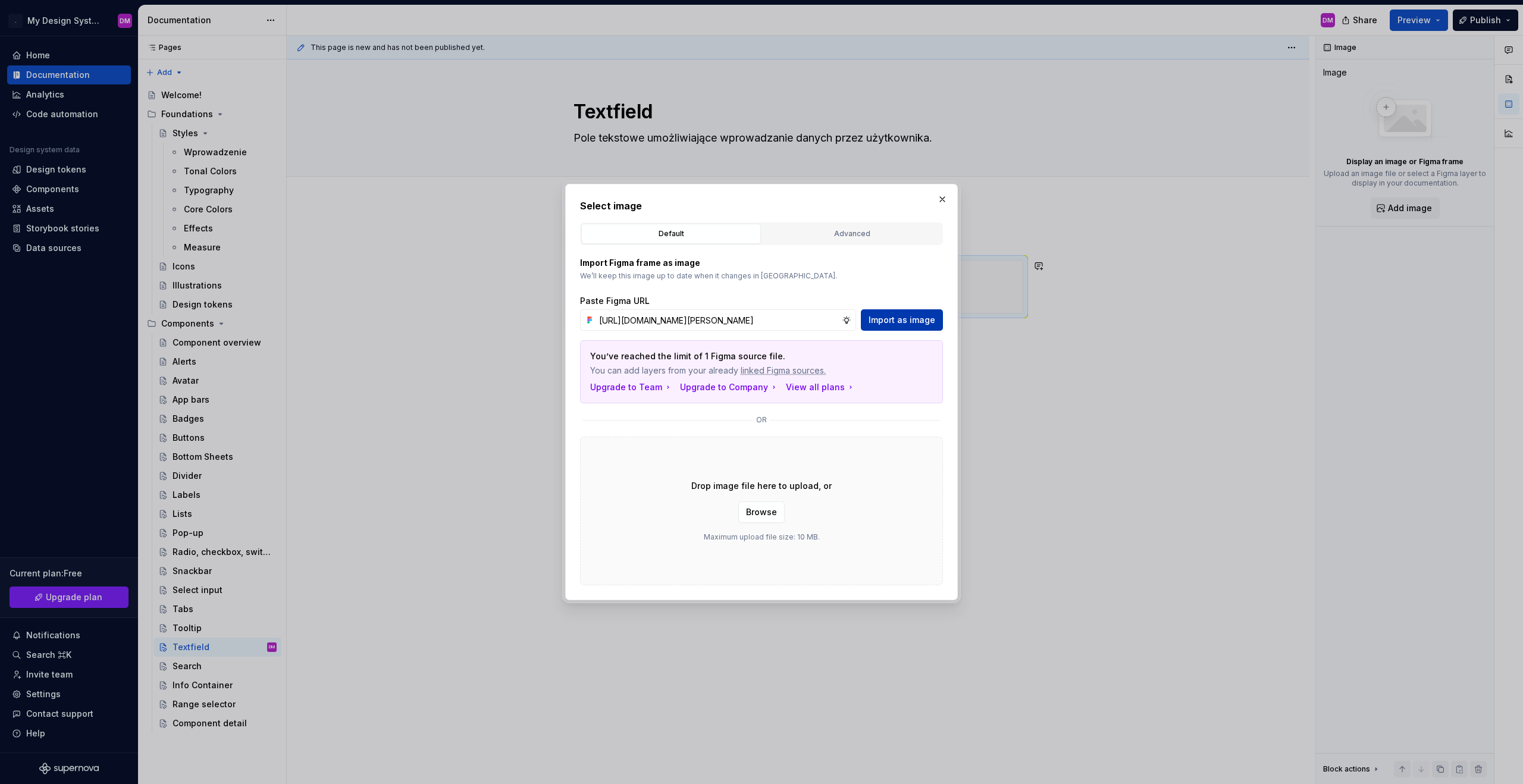 type on "[URL][DOMAIN_NAME][PERSON_NAME]" 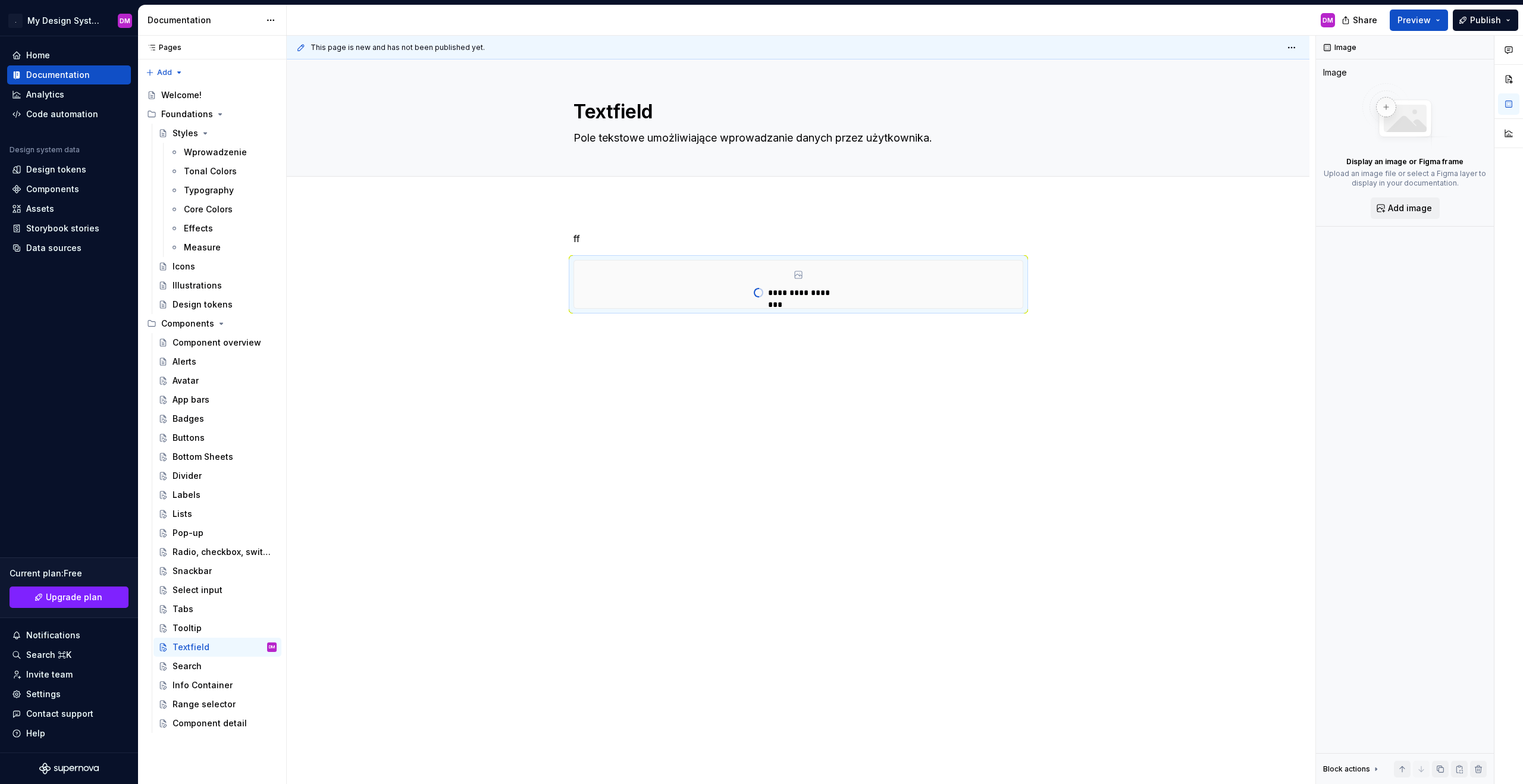 type on "*" 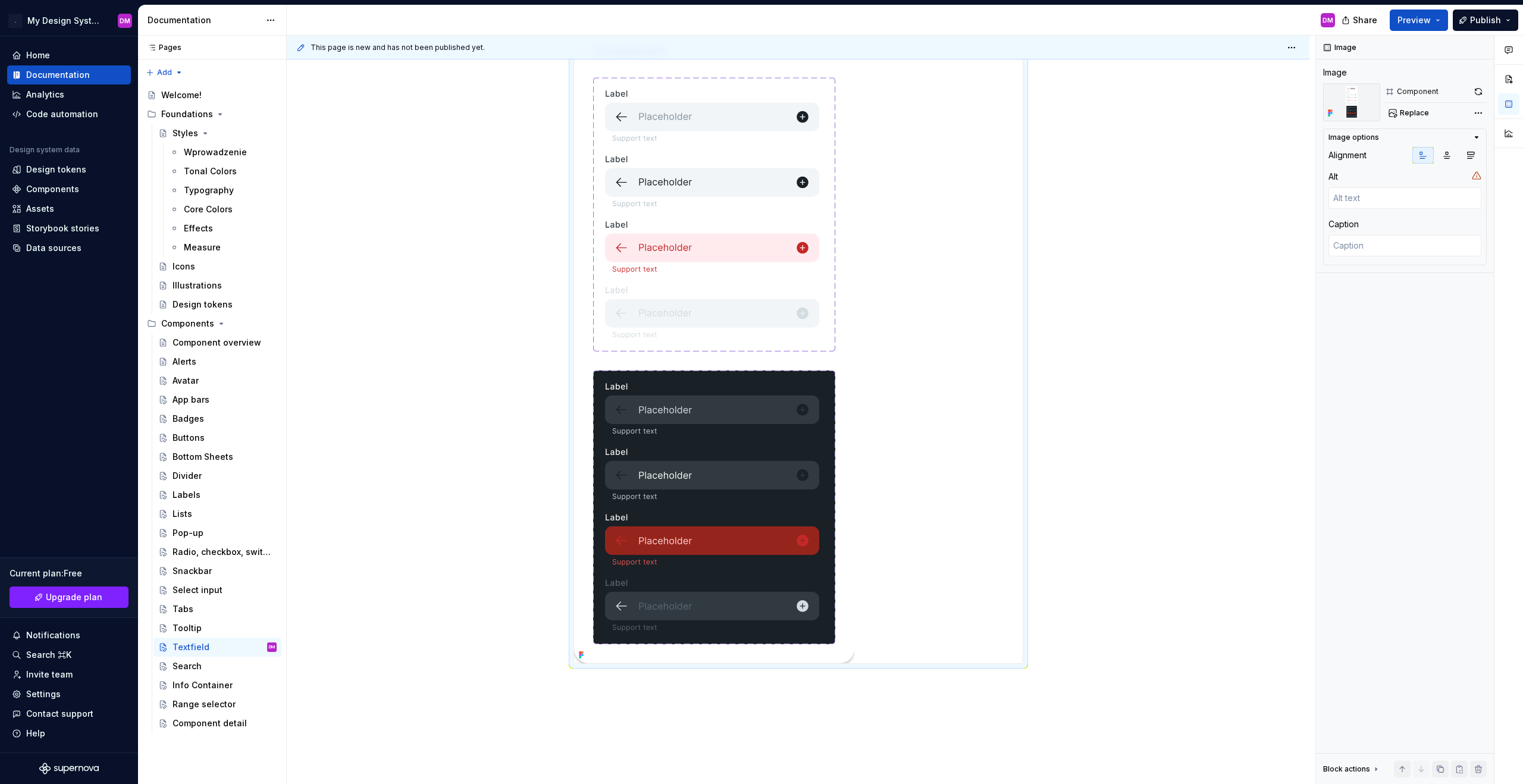 scroll, scrollTop: 0, scrollLeft: 0, axis: both 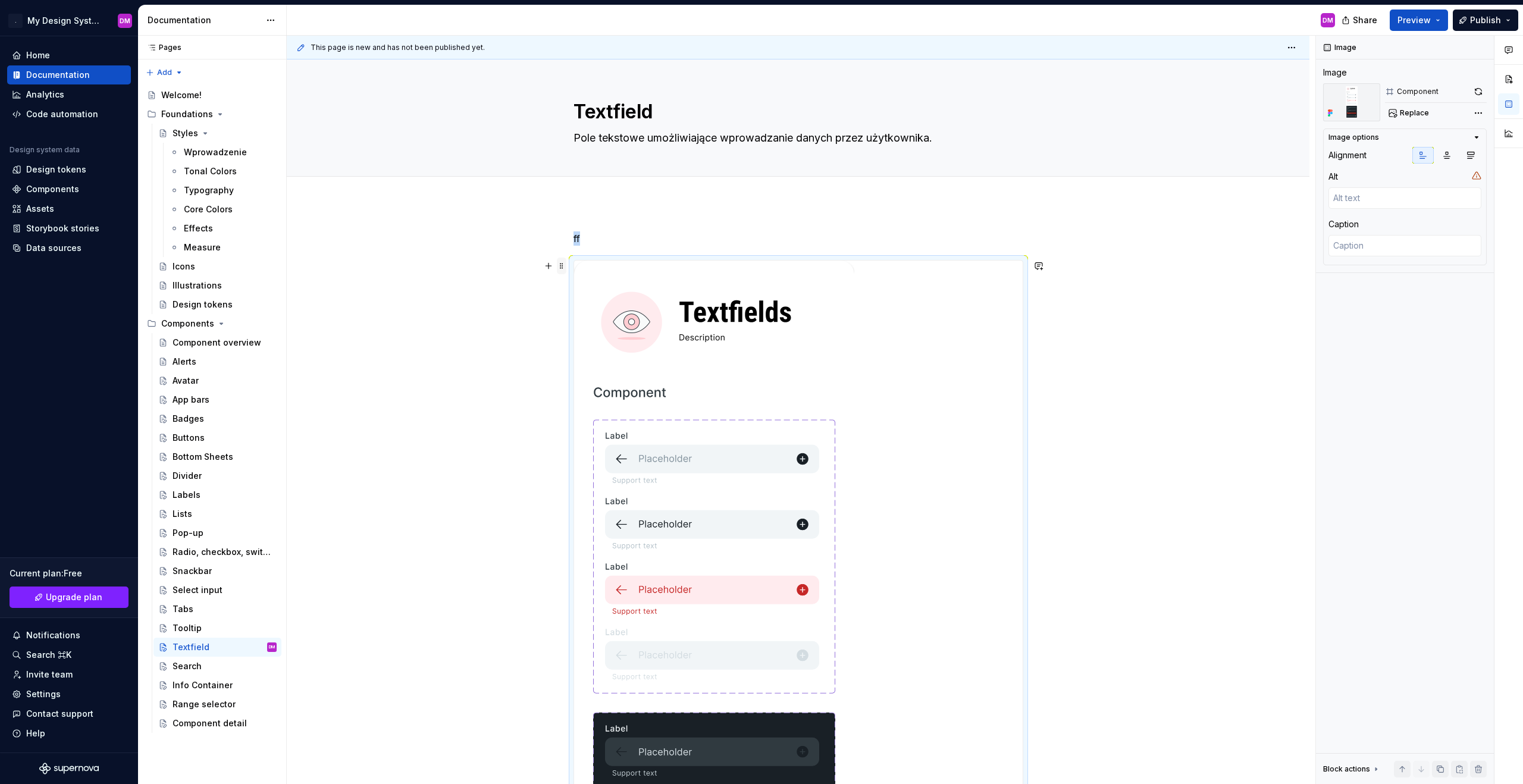 click at bounding box center (562, 266) 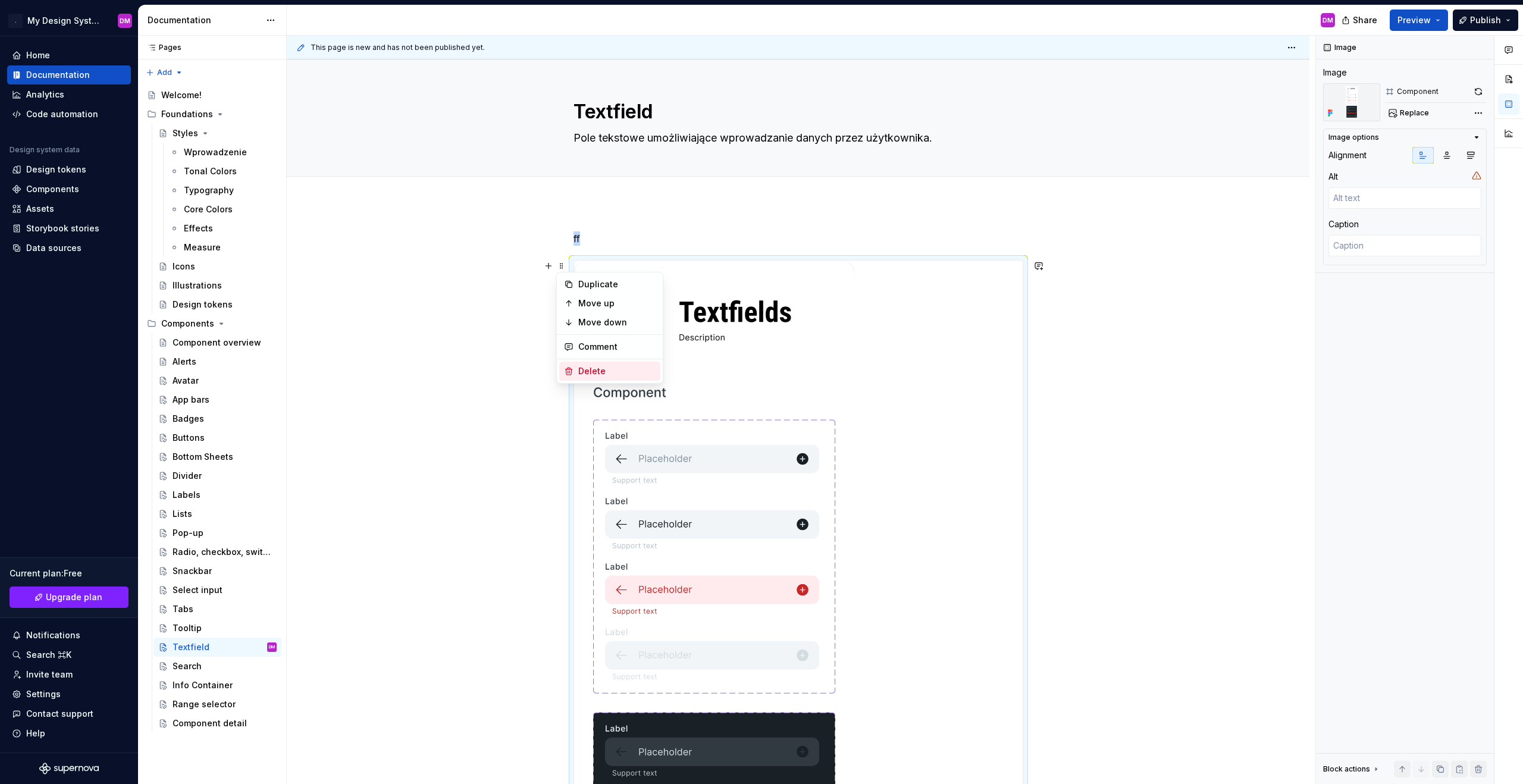 click on "Delete" at bounding box center (617, 371) 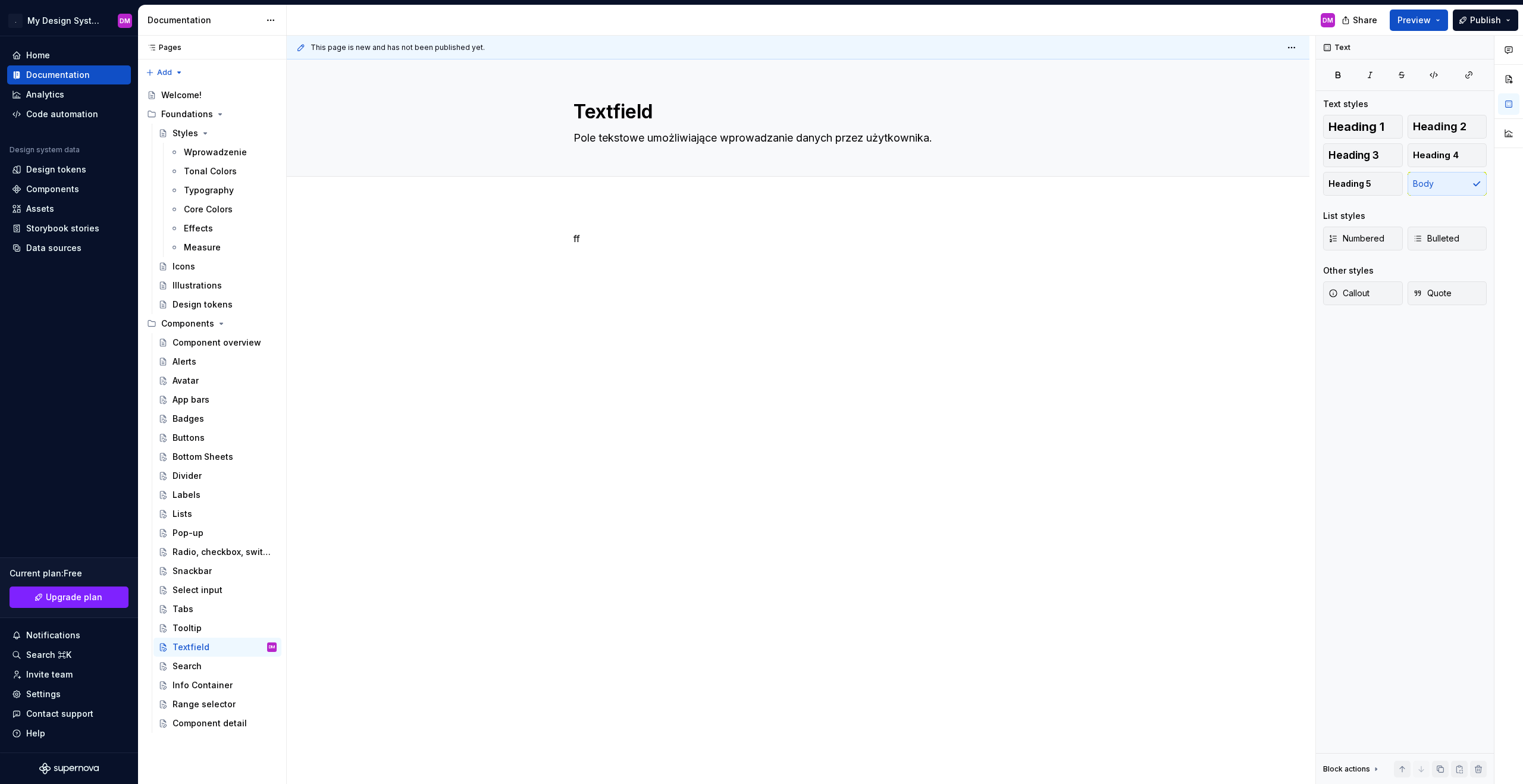 click on "ff" at bounding box center [798, 254] 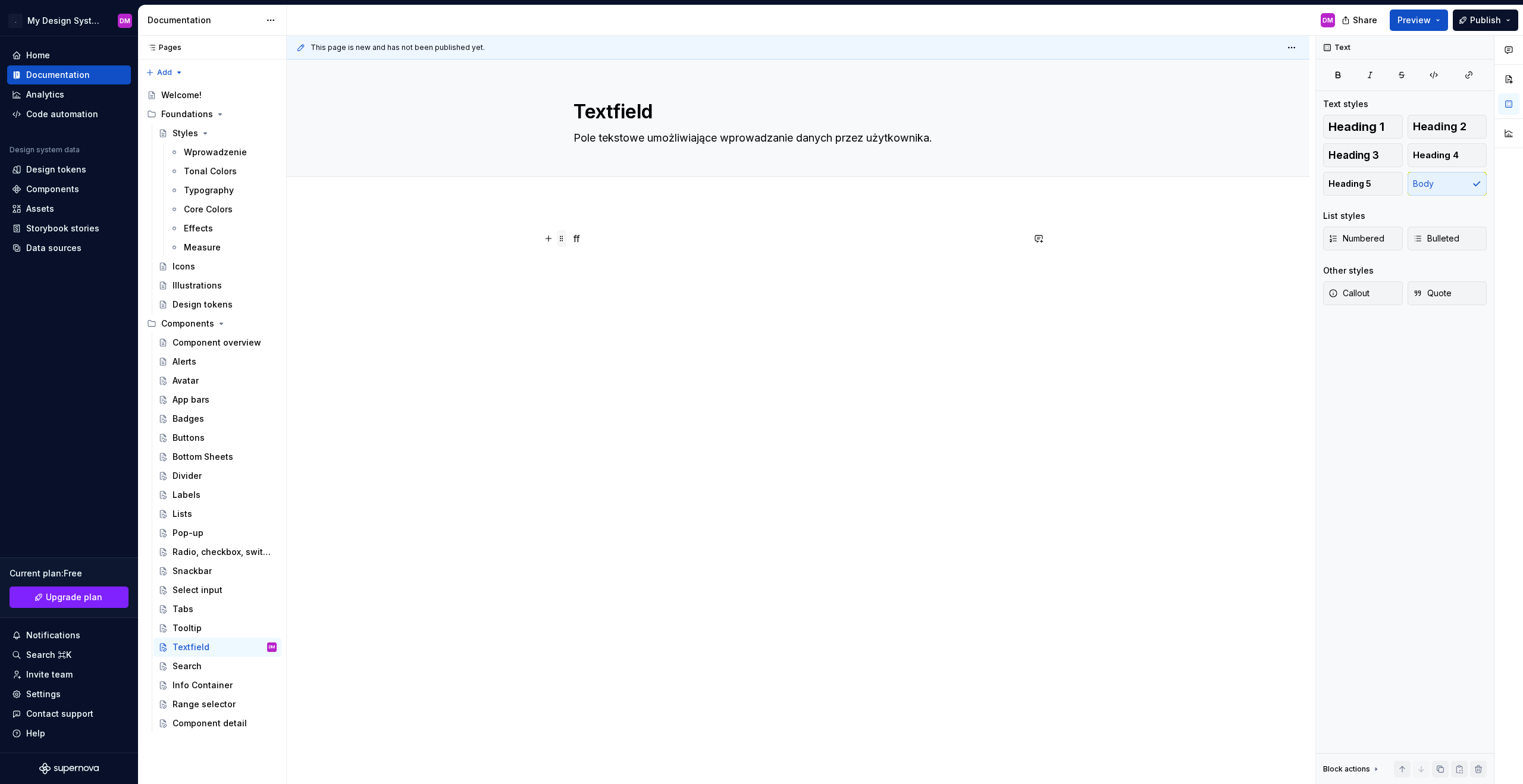 click at bounding box center [562, 239] 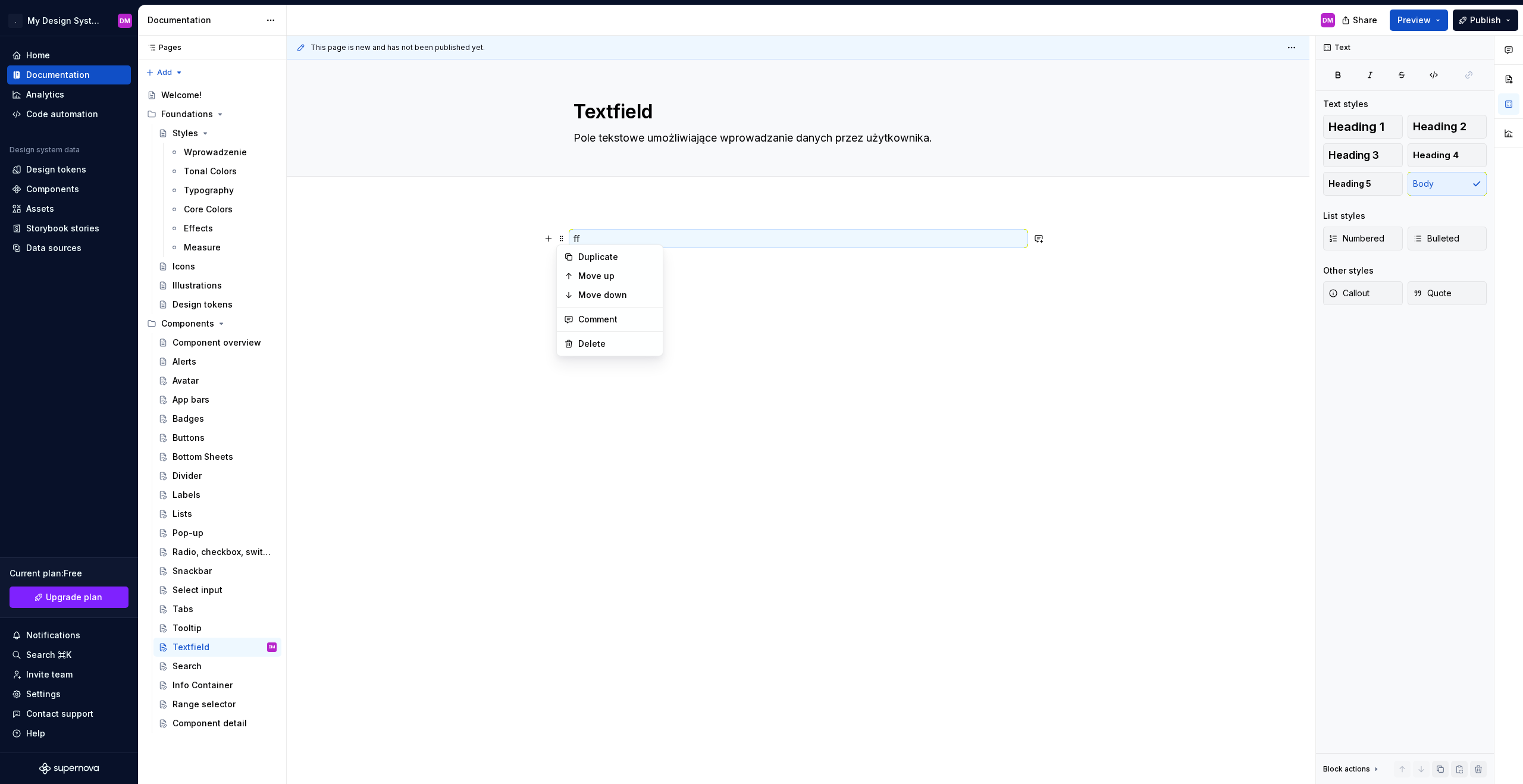 drag, startPoint x: 532, startPoint y: 228, endPoint x: 538, endPoint y: 233, distance: 7.81025 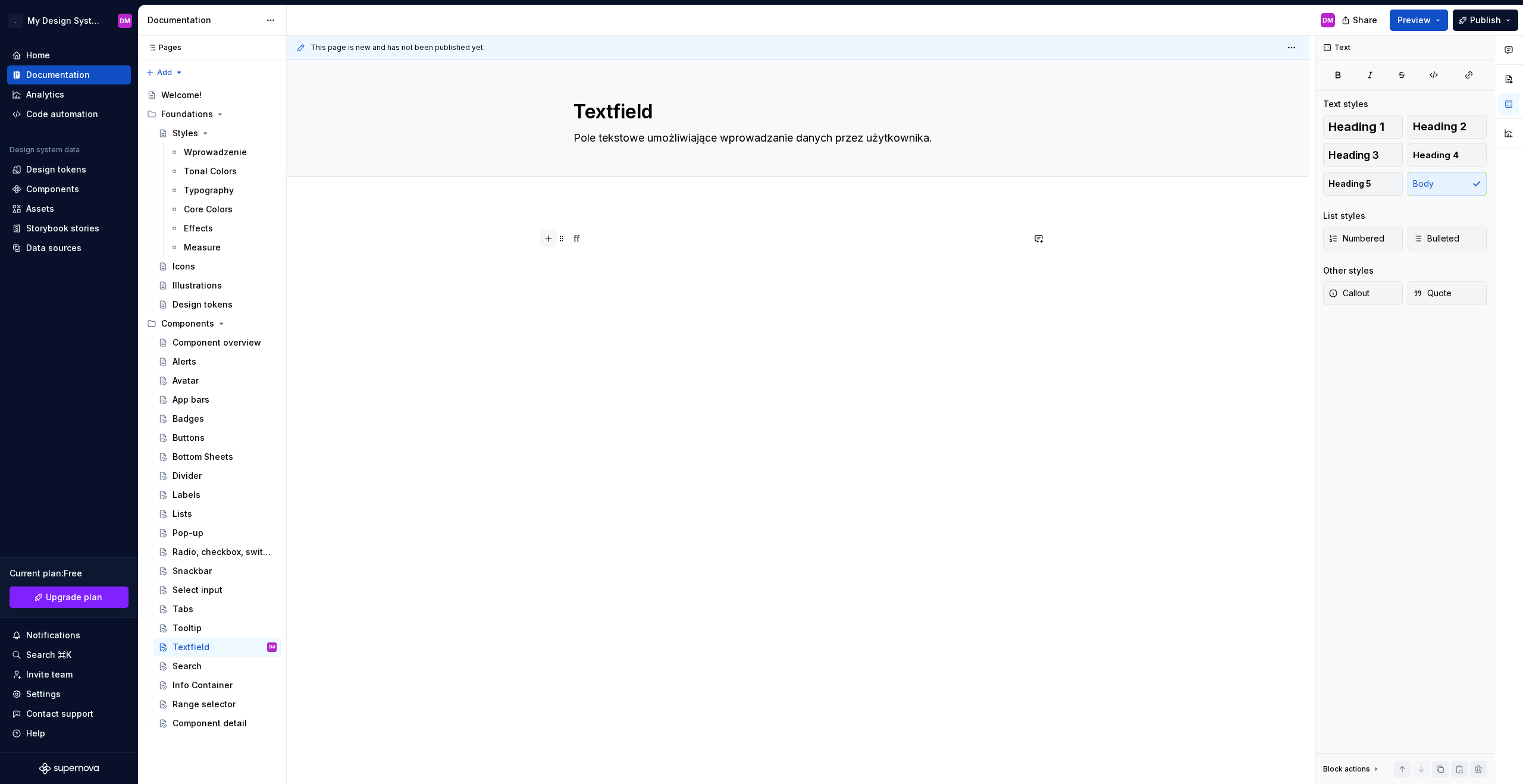 click at bounding box center [549, 239] 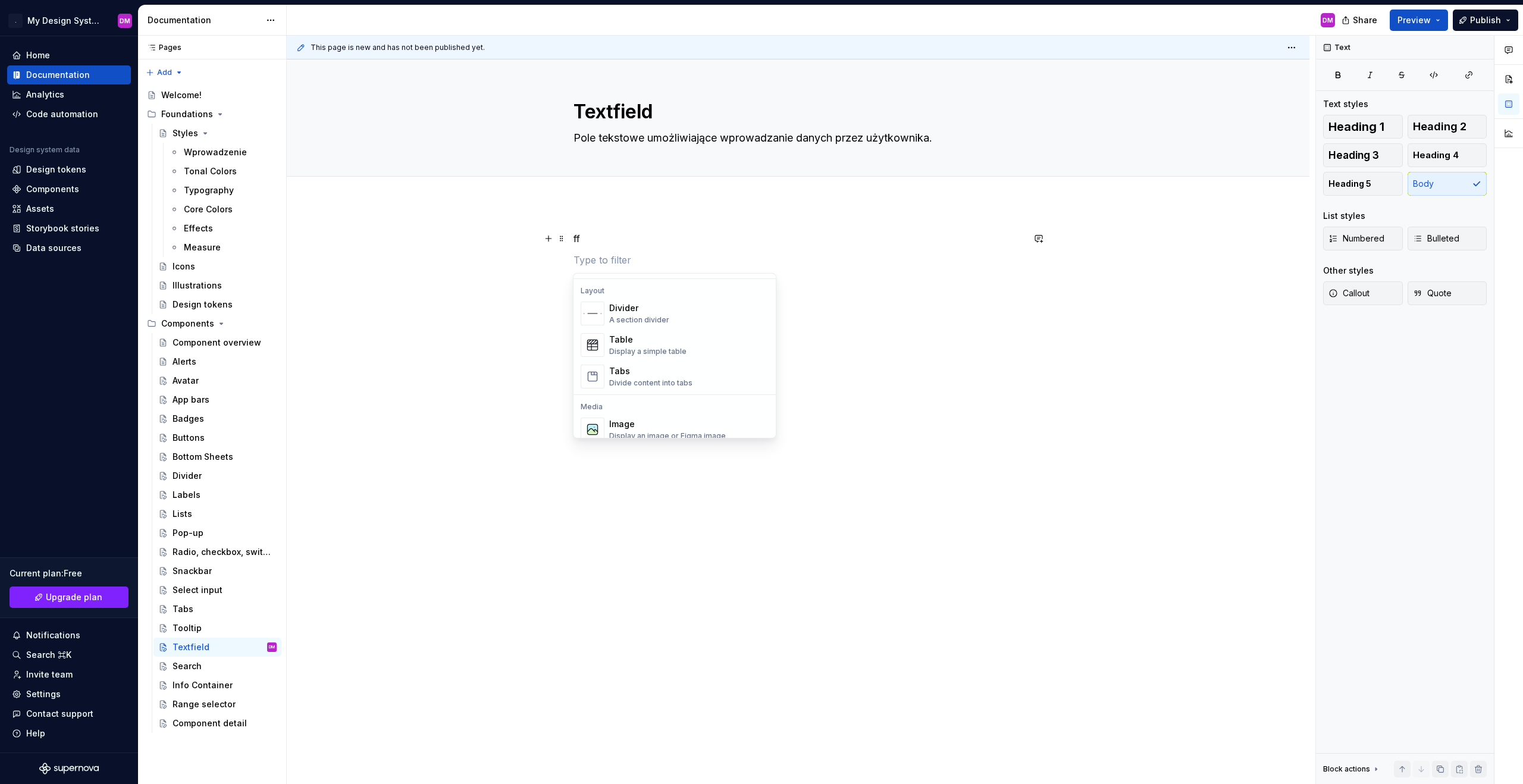 scroll, scrollTop: 438, scrollLeft: 0, axis: vertical 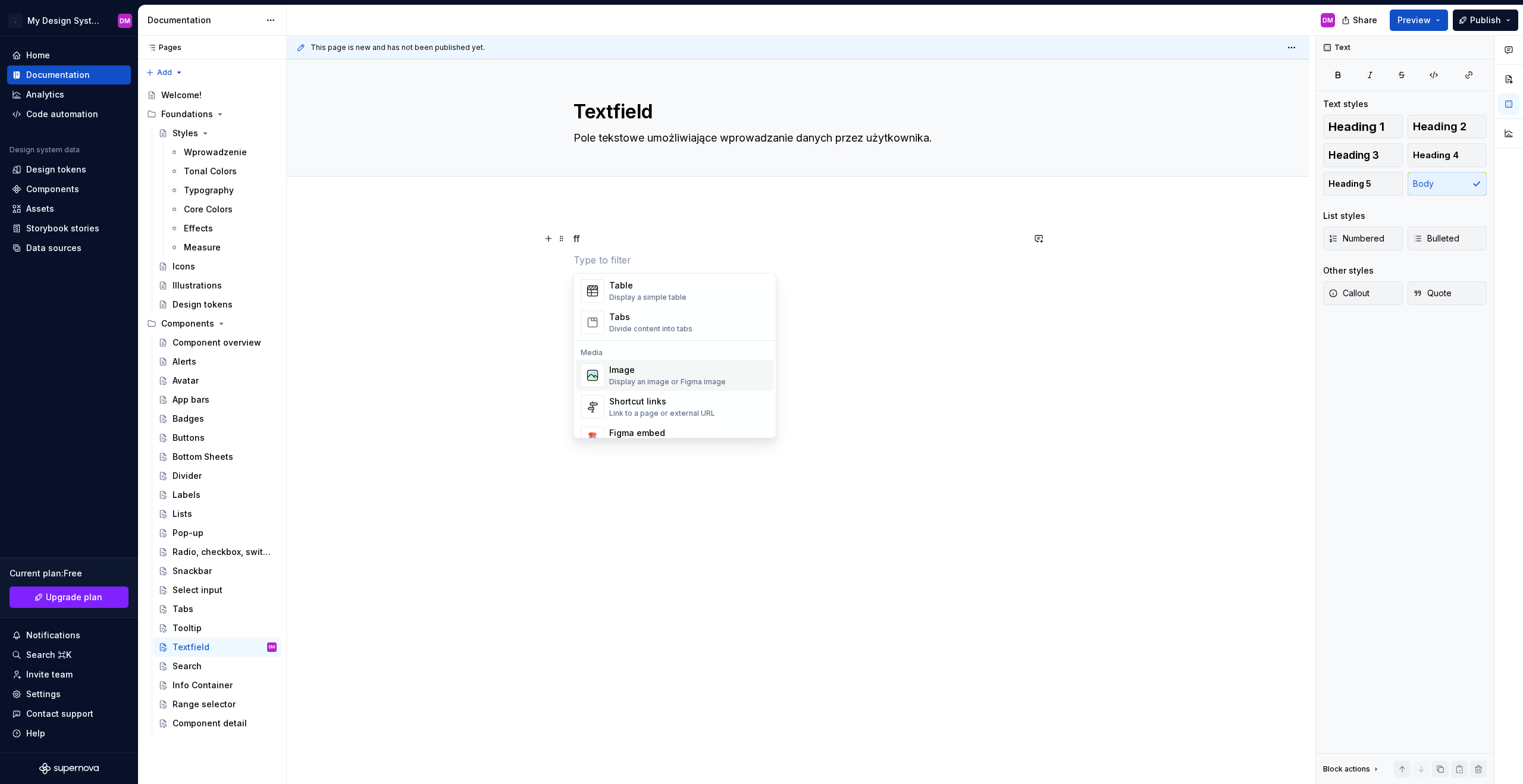 click on "Display an image or Figma image" at bounding box center (668, 382) 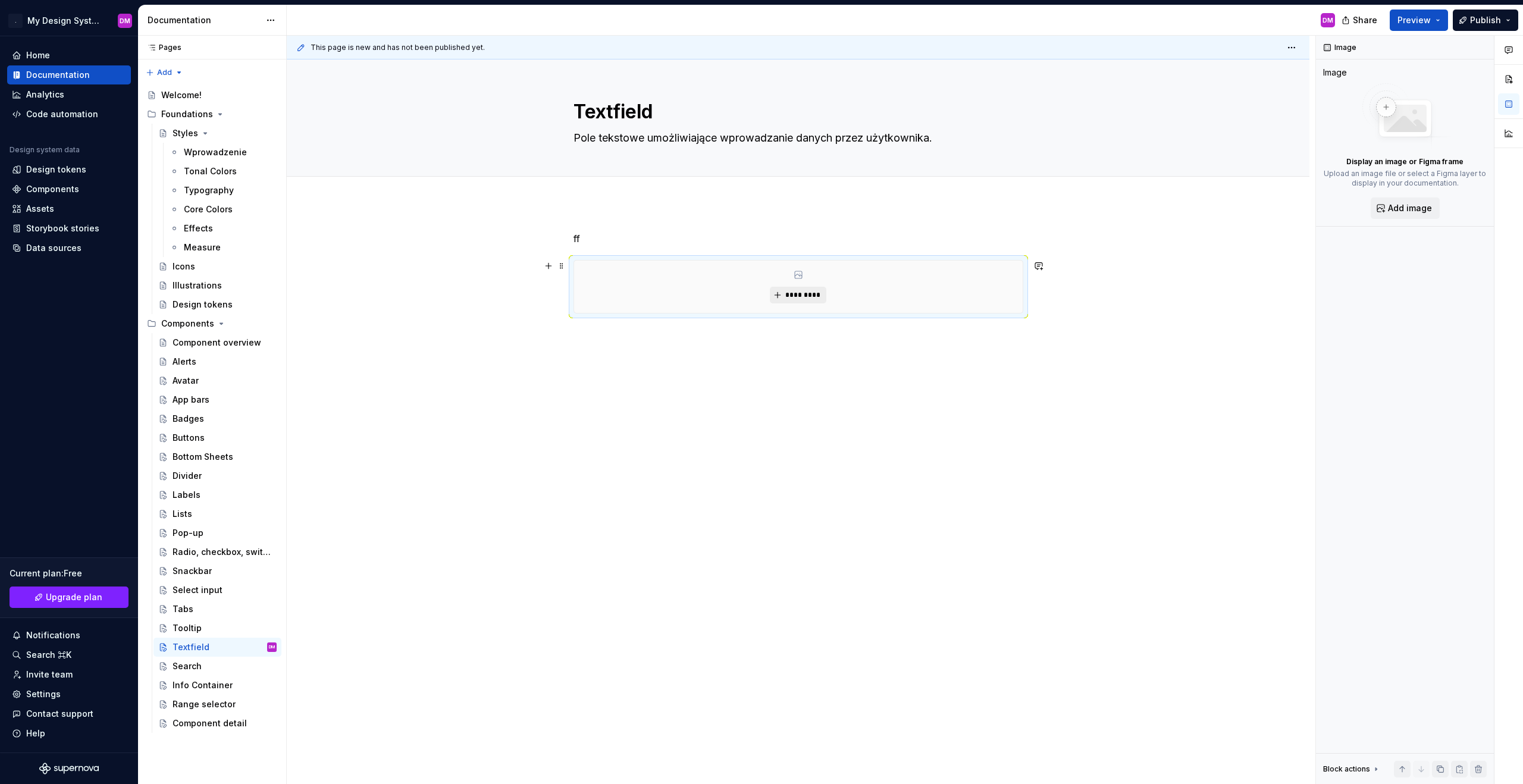 click on "*********" at bounding box center [803, 295] 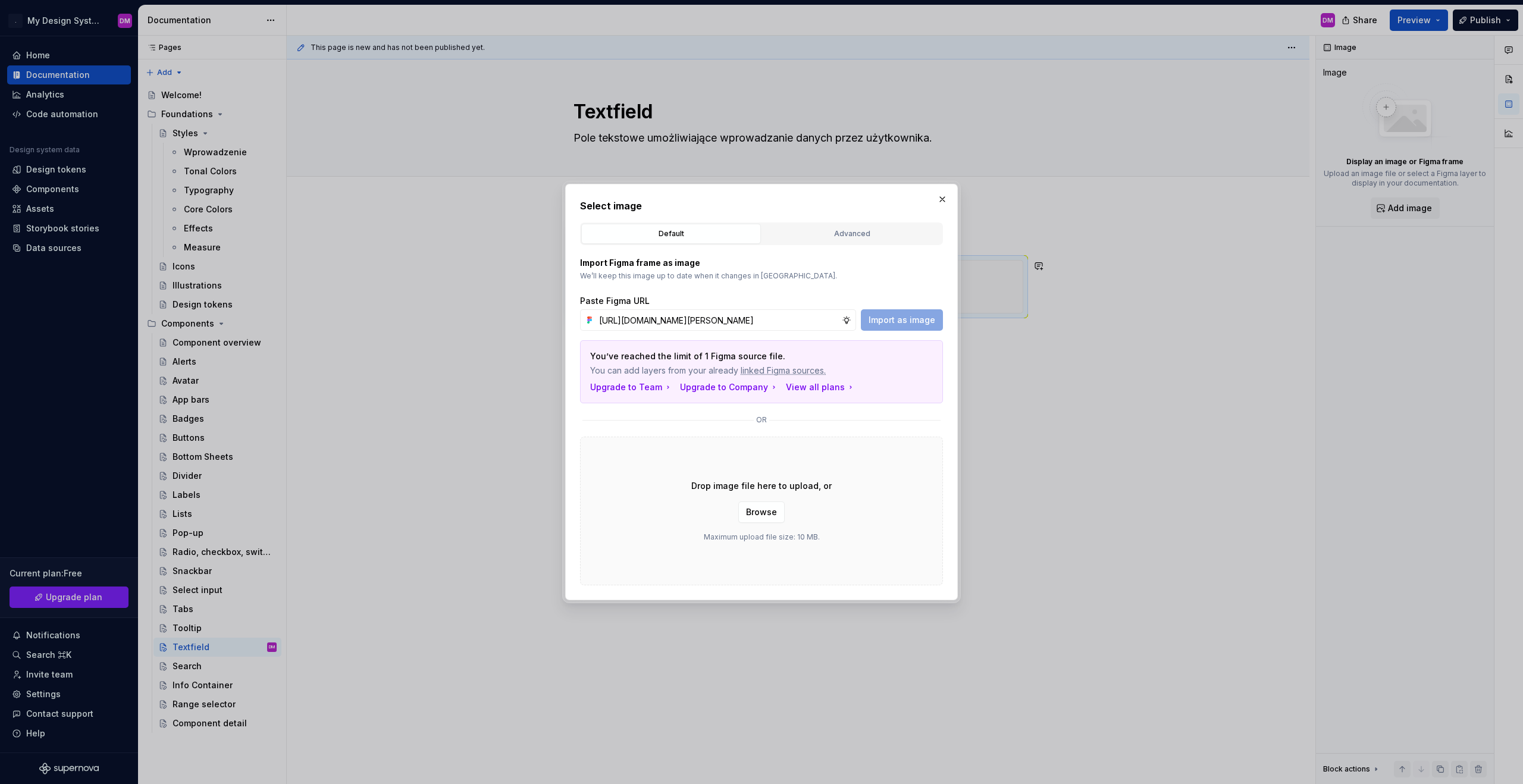scroll, scrollTop: 0, scrollLeft: 212, axis: horizontal 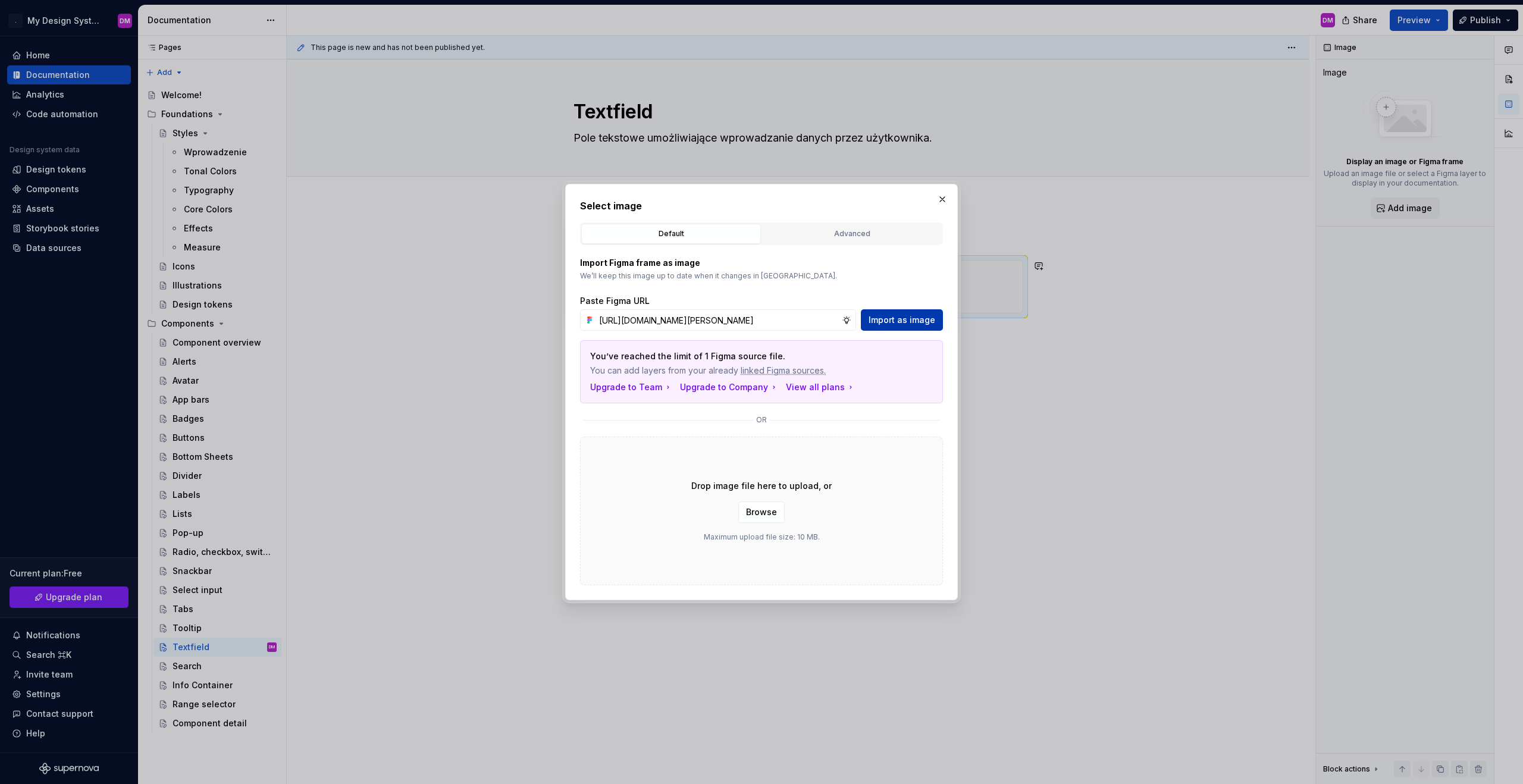 type on "[URL][DOMAIN_NAME][PERSON_NAME]" 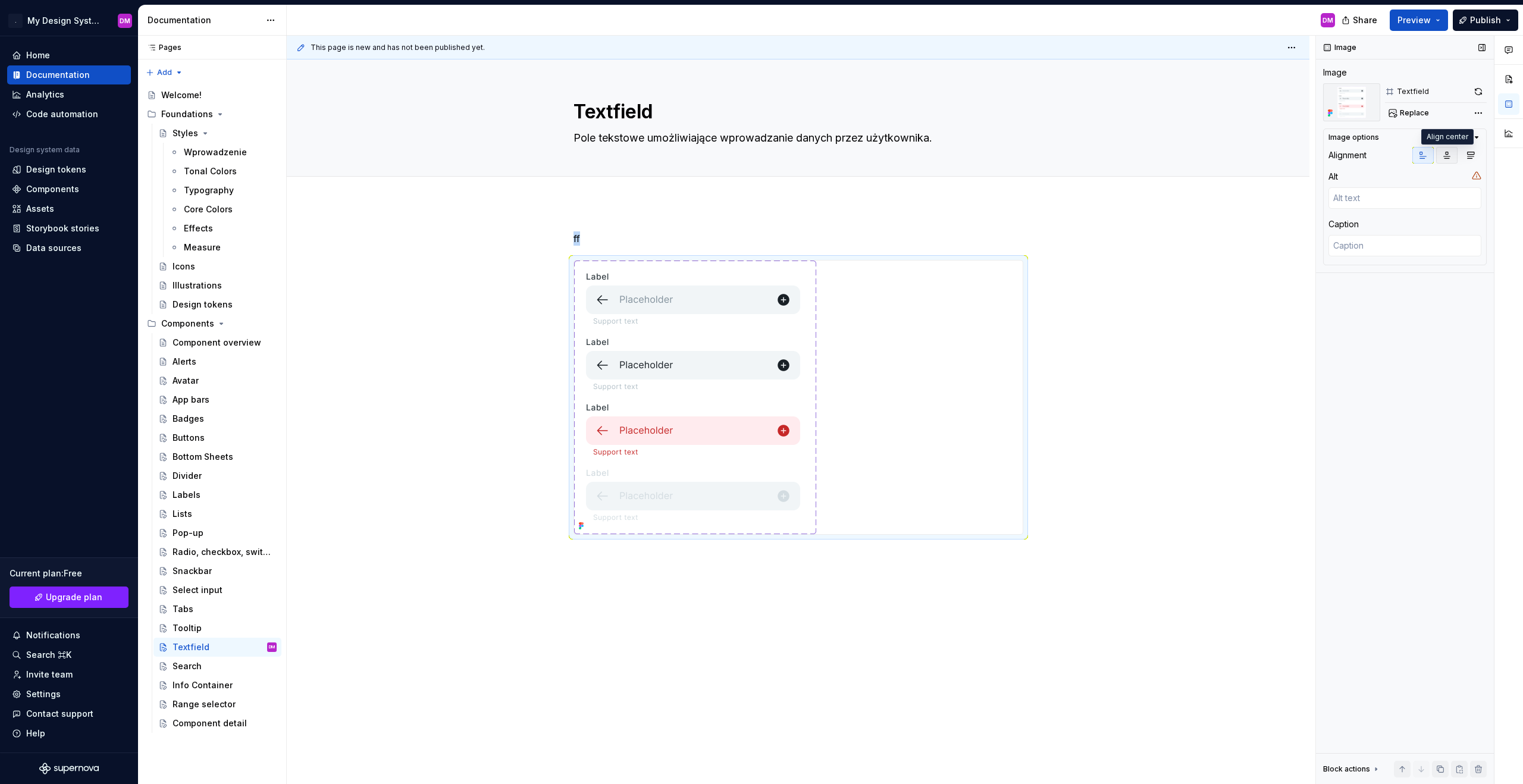 click at bounding box center [1447, 155] 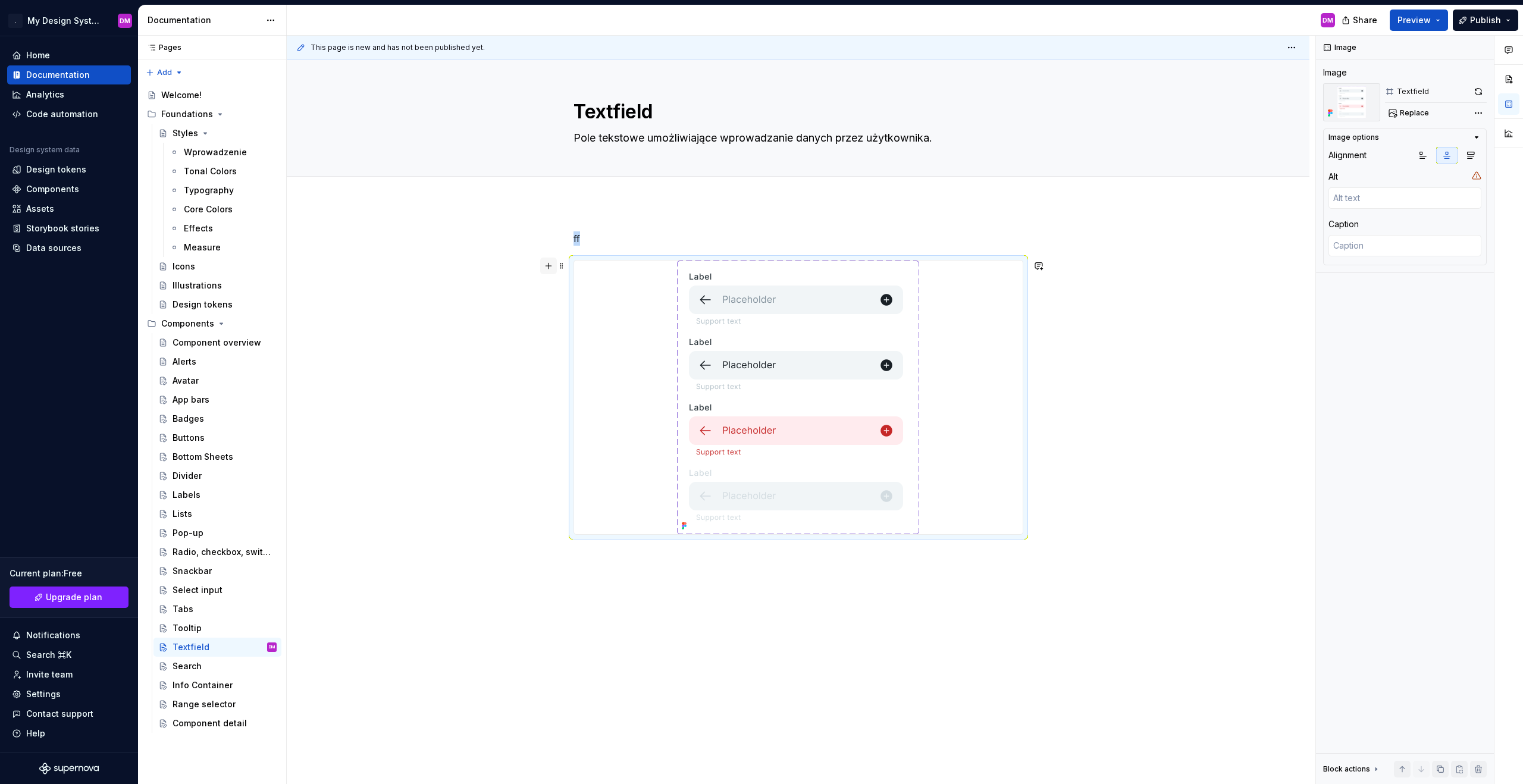 click at bounding box center (549, 266) 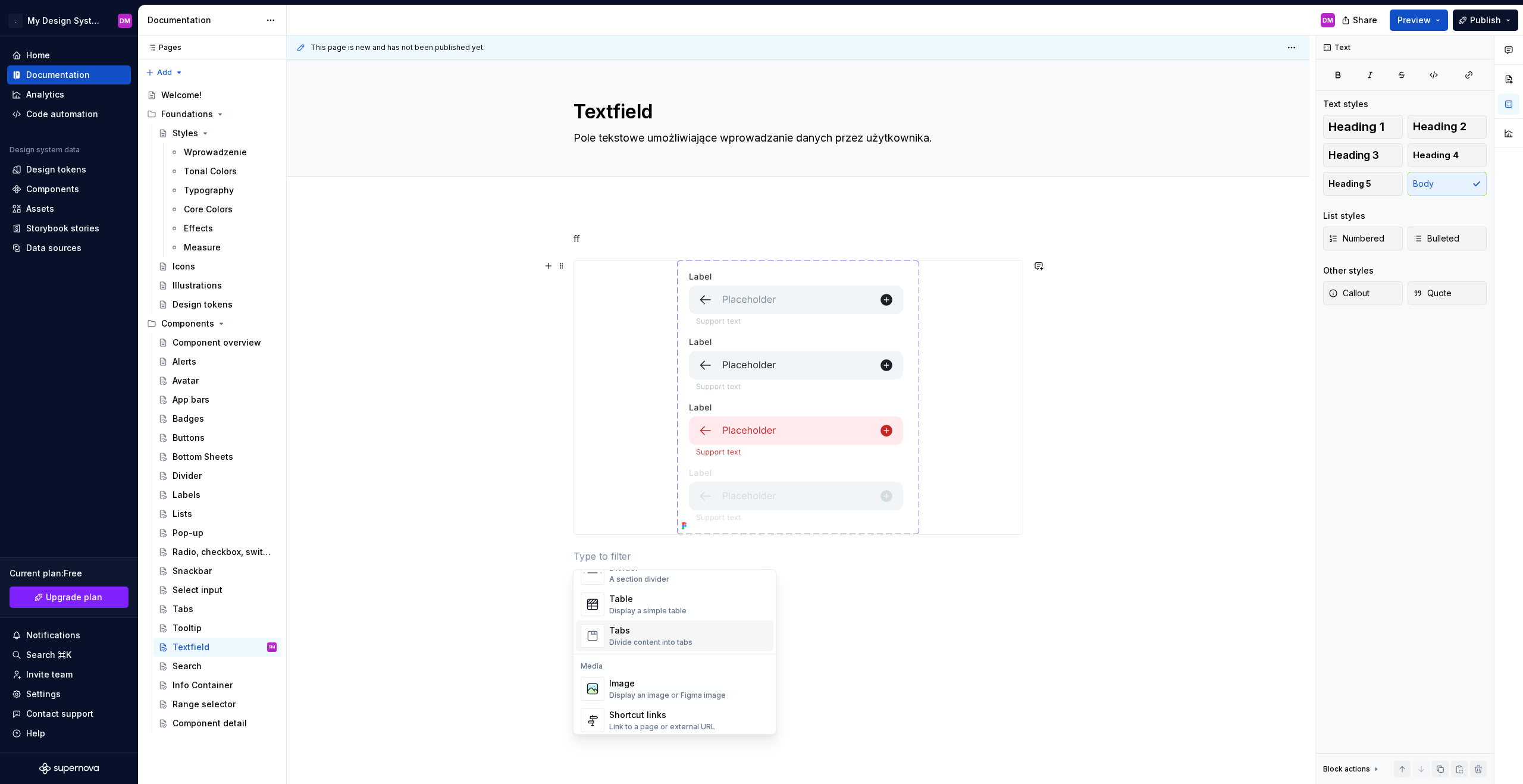 scroll, scrollTop: 443, scrollLeft: 0, axis: vertical 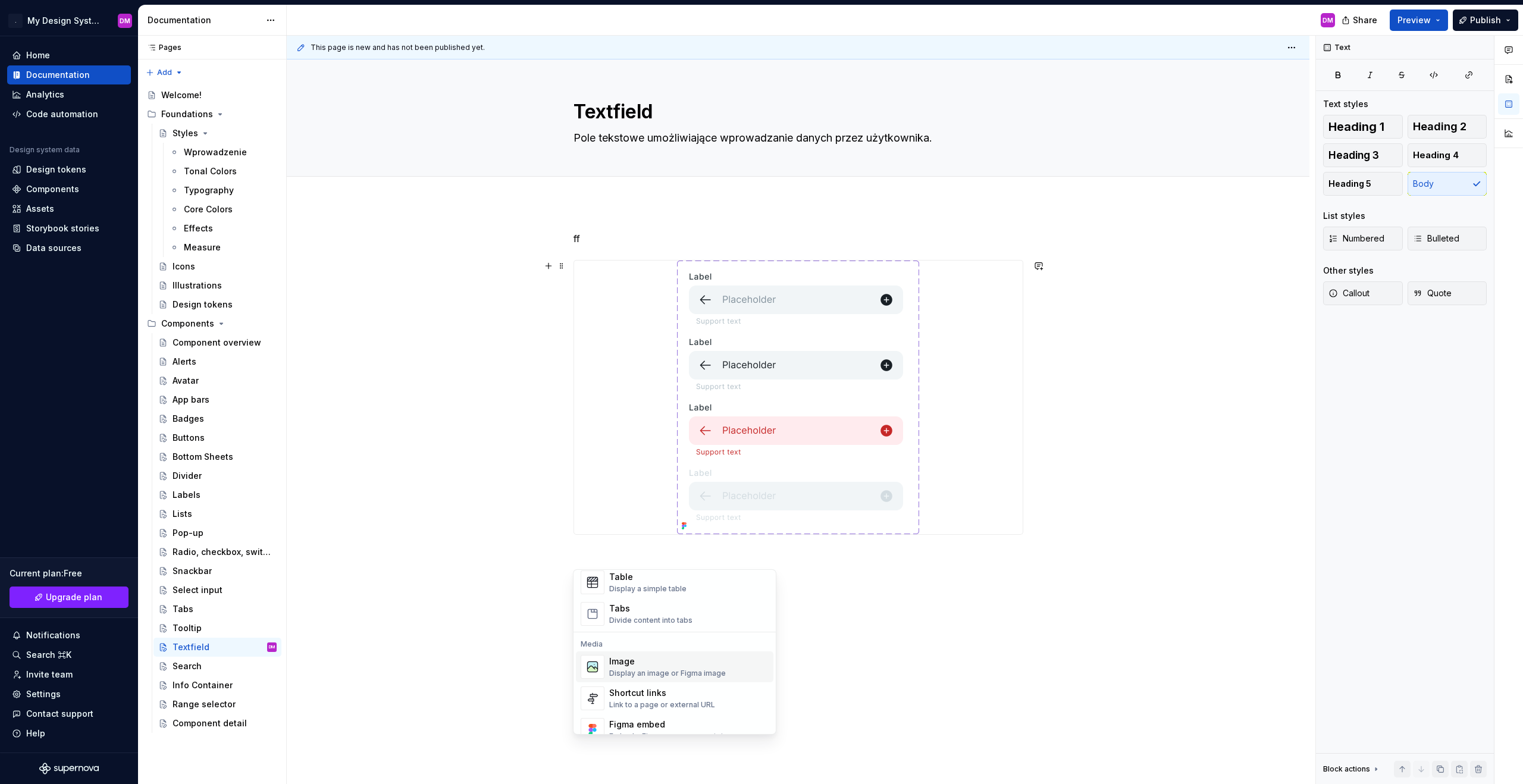 click on "Image" at bounding box center [668, 661] 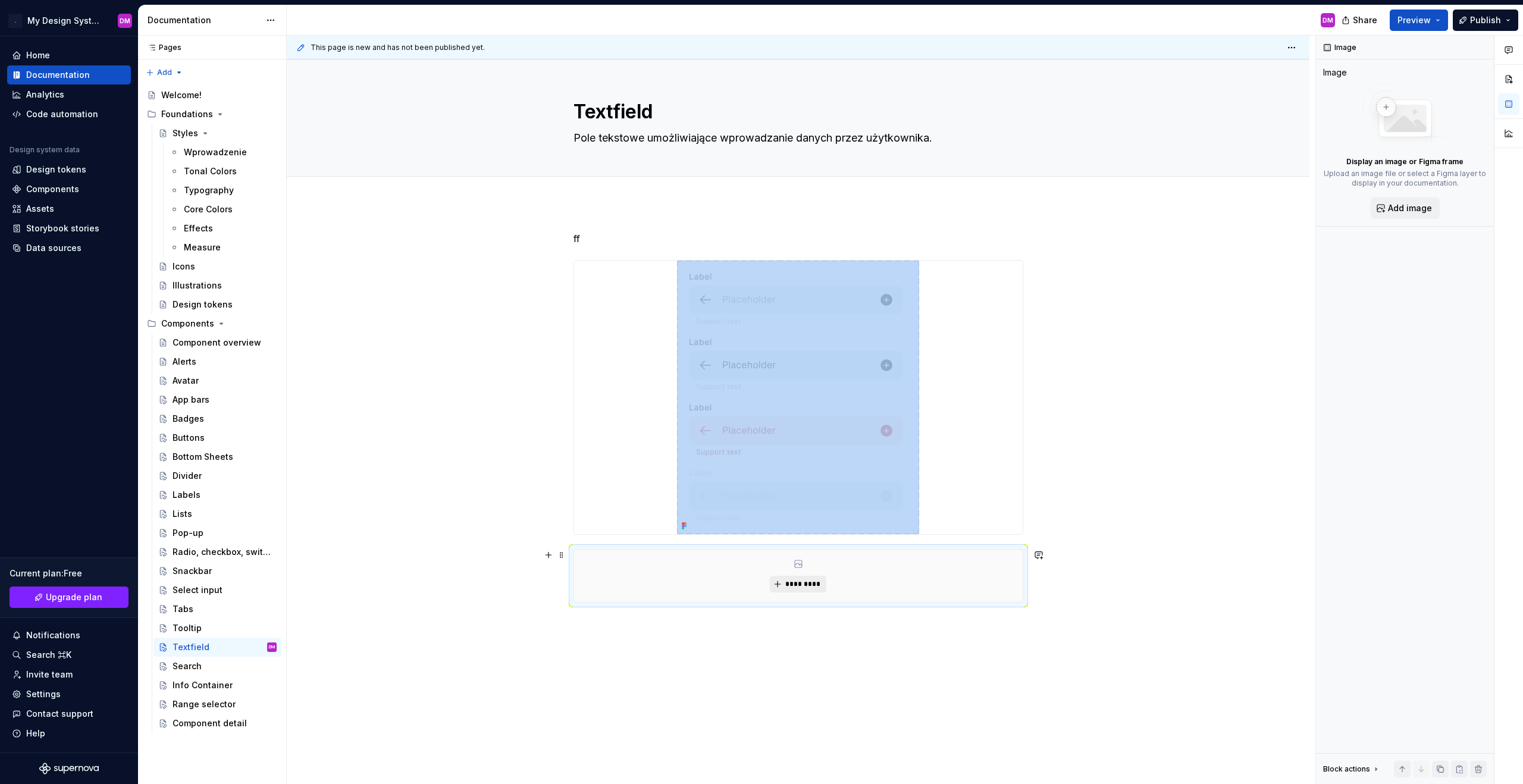 click on "*********" at bounding box center [803, 584] 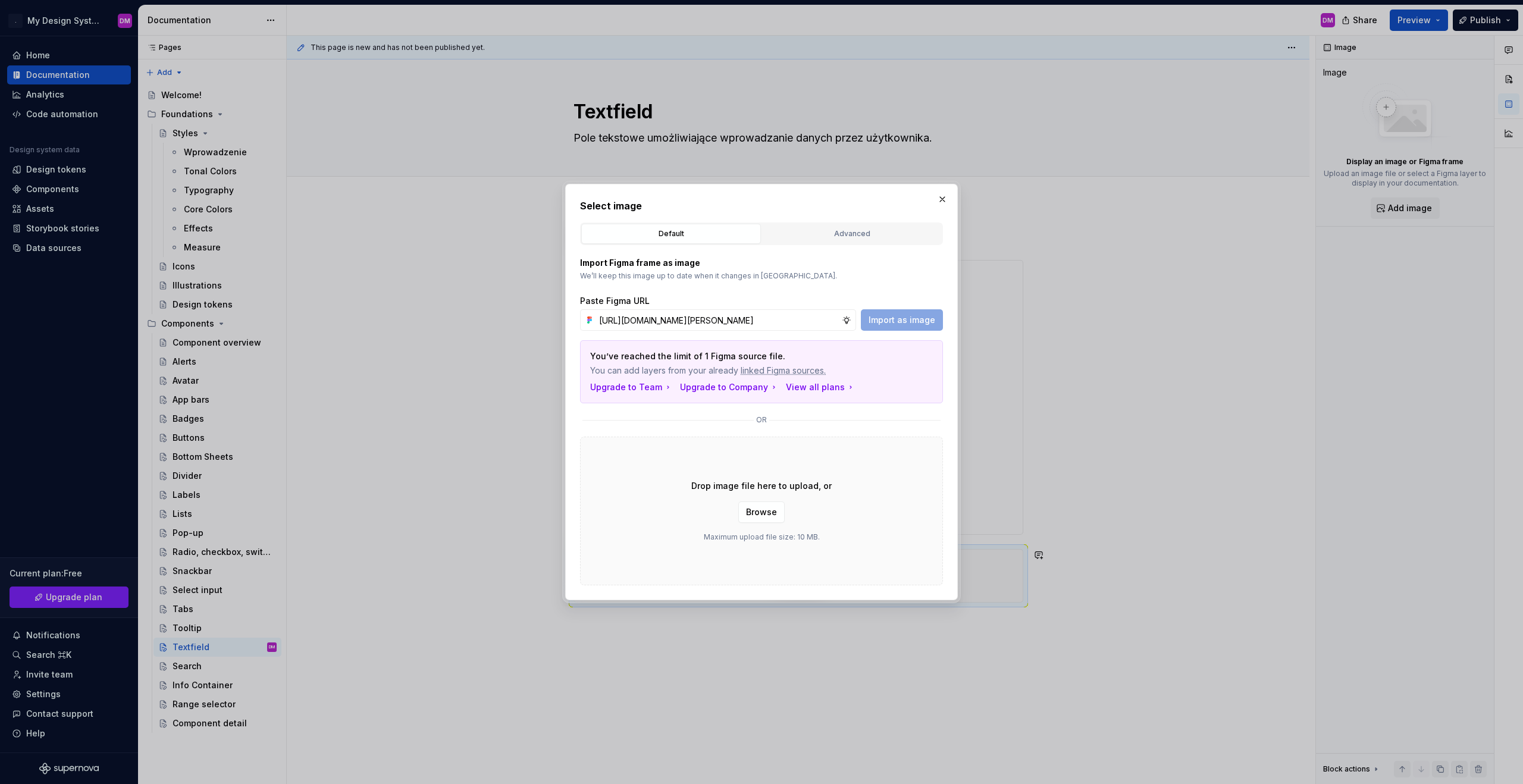 scroll, scrollTop: 0, scrollLeft: 214, axis: horizontal 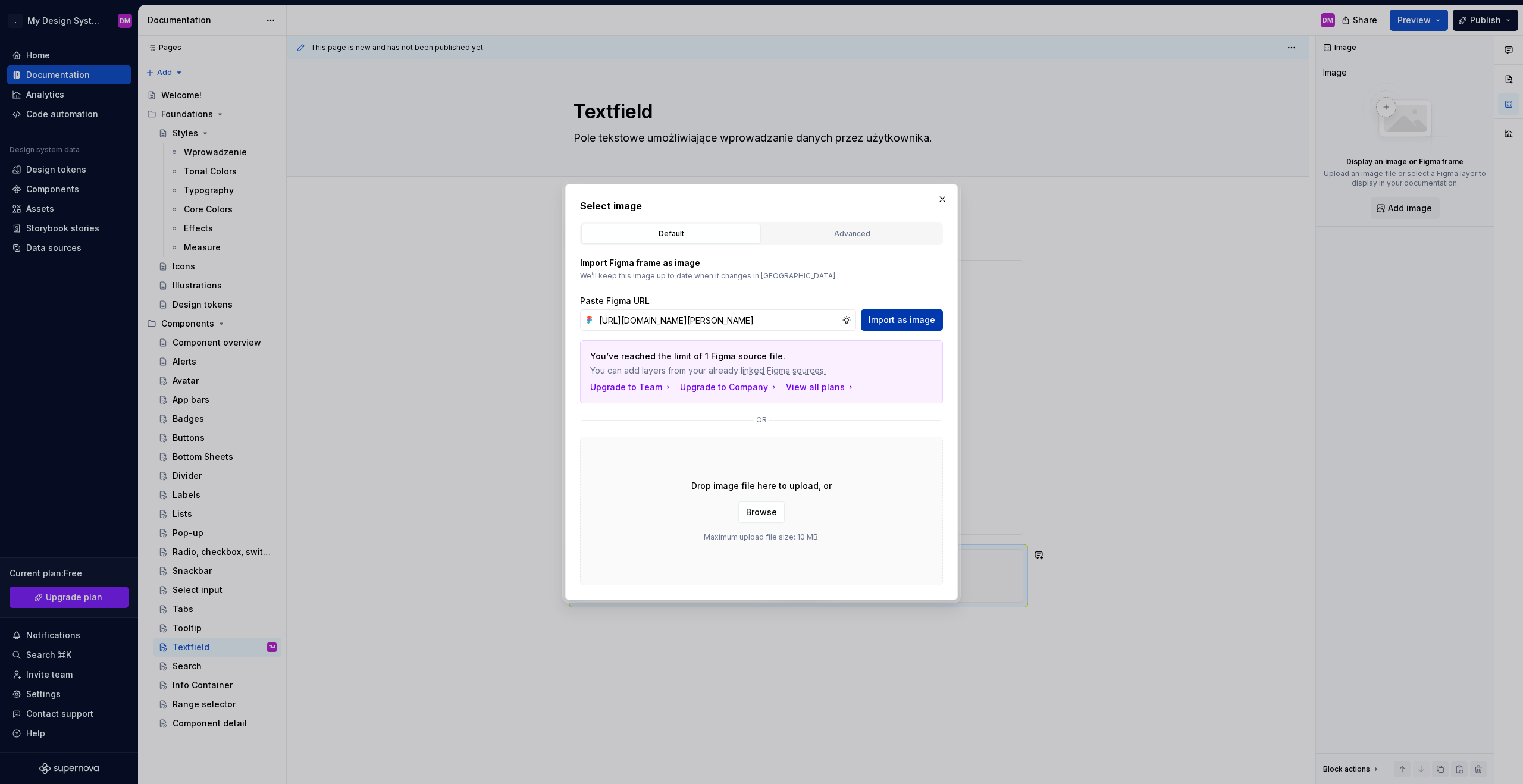 type on "[URL][DOMAIN_NAME][PERSON_NAME]" 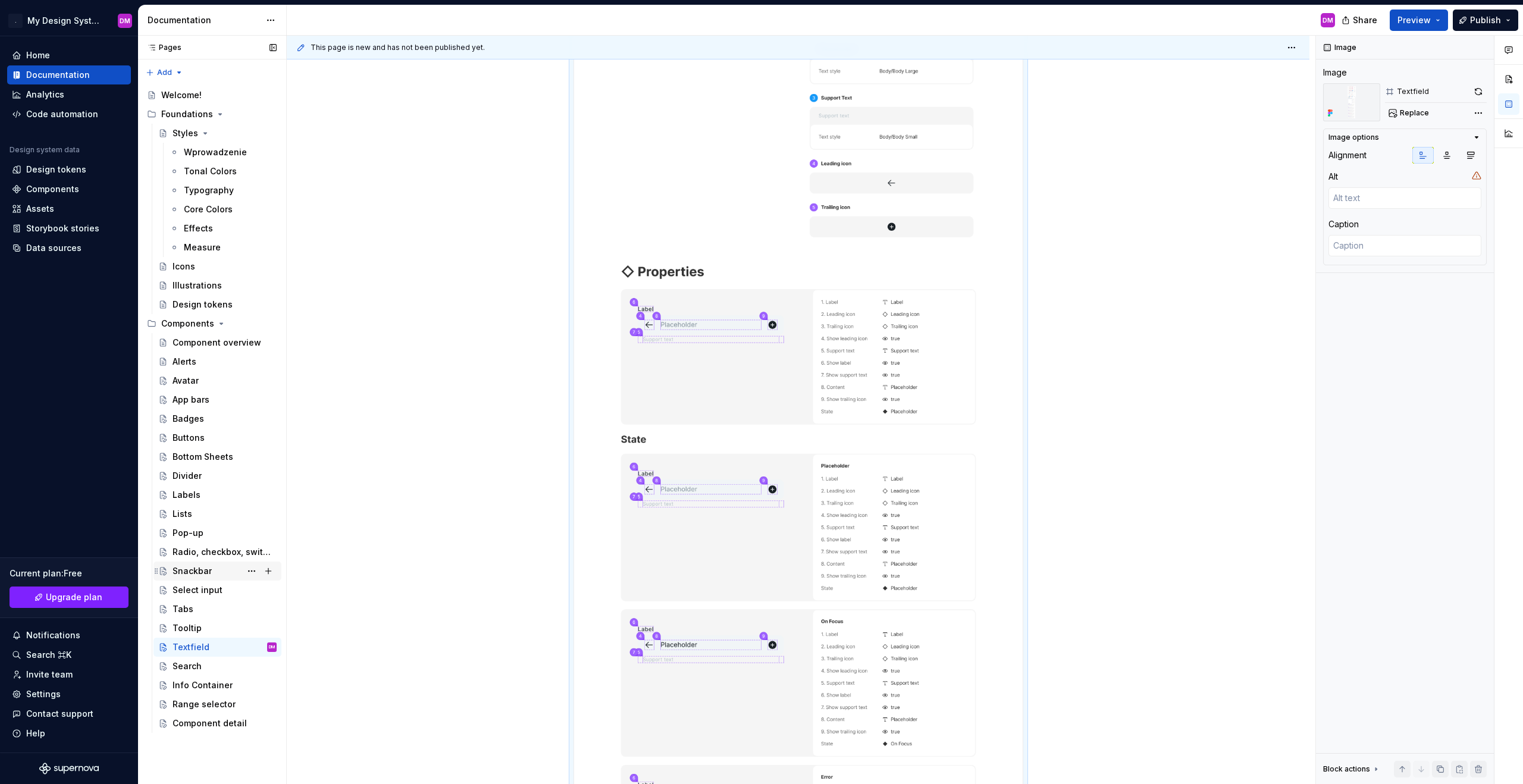 scroll, scrollTop: 1216, scrollLeft: 0, axis: vertical 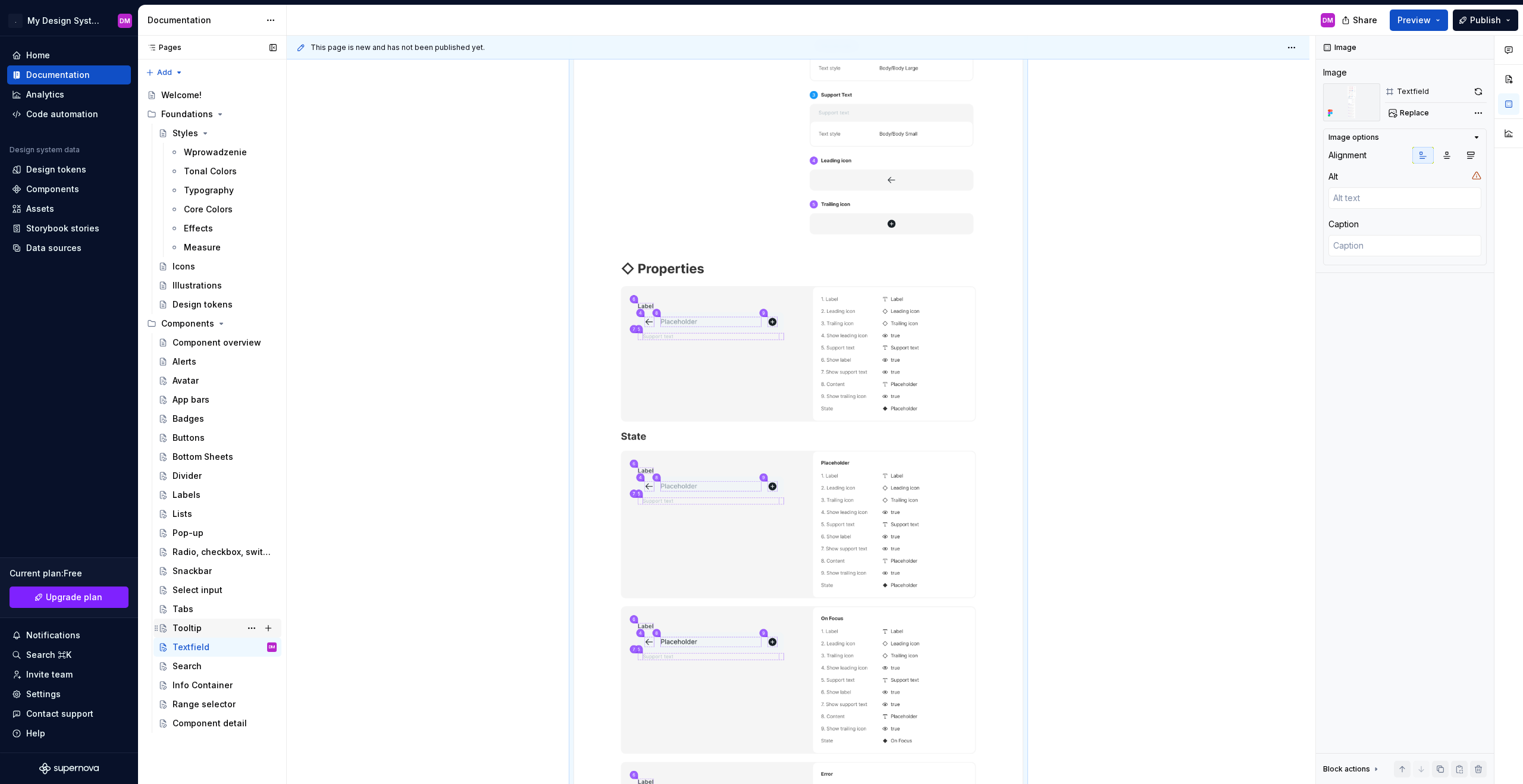 click on "Tooltip" at bounding box center [187, 628] 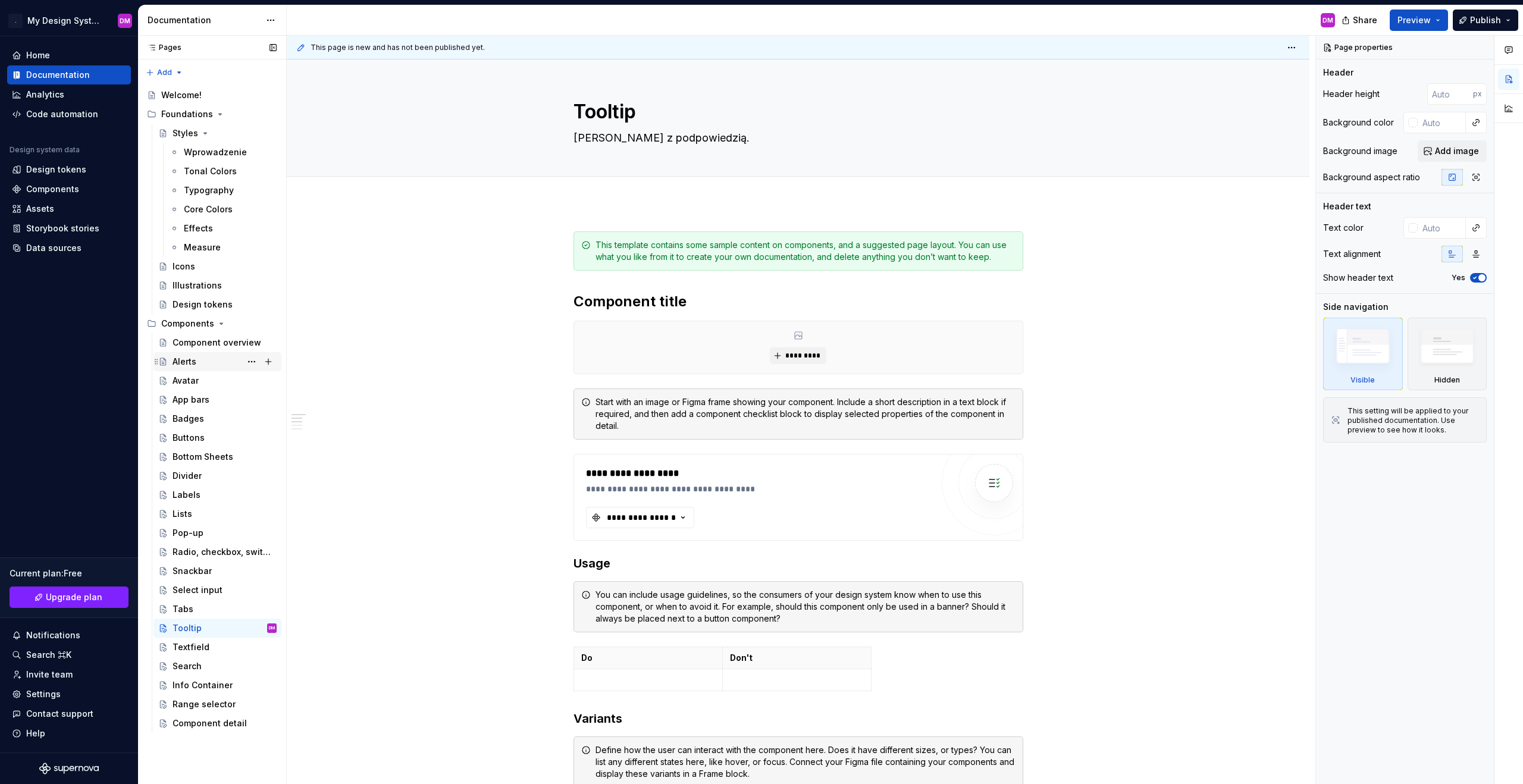click on "Alerts" at bounding box center (224, 362) 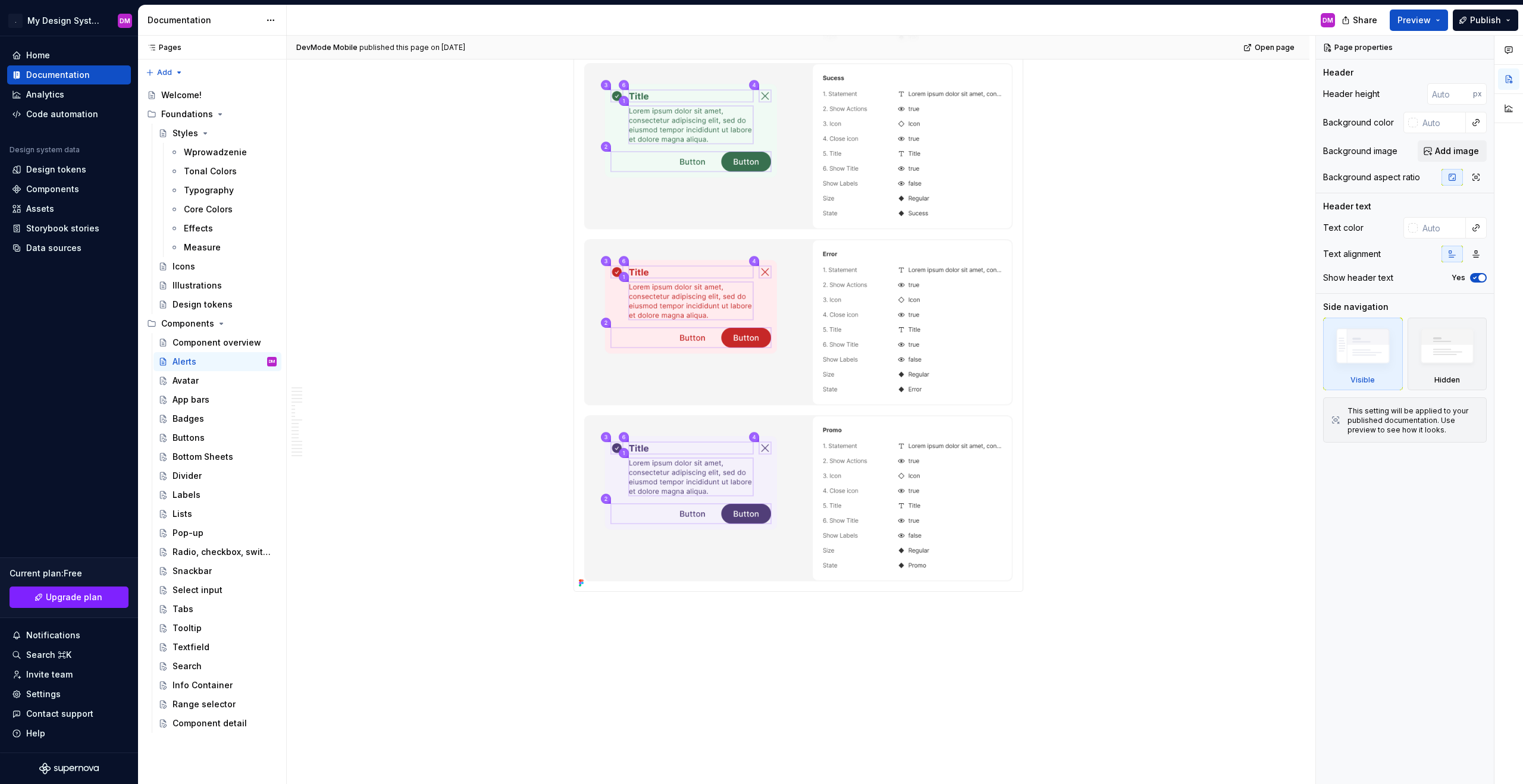 scroll, scrollTop: 8518, scrollLeft: 0, axis: vertical 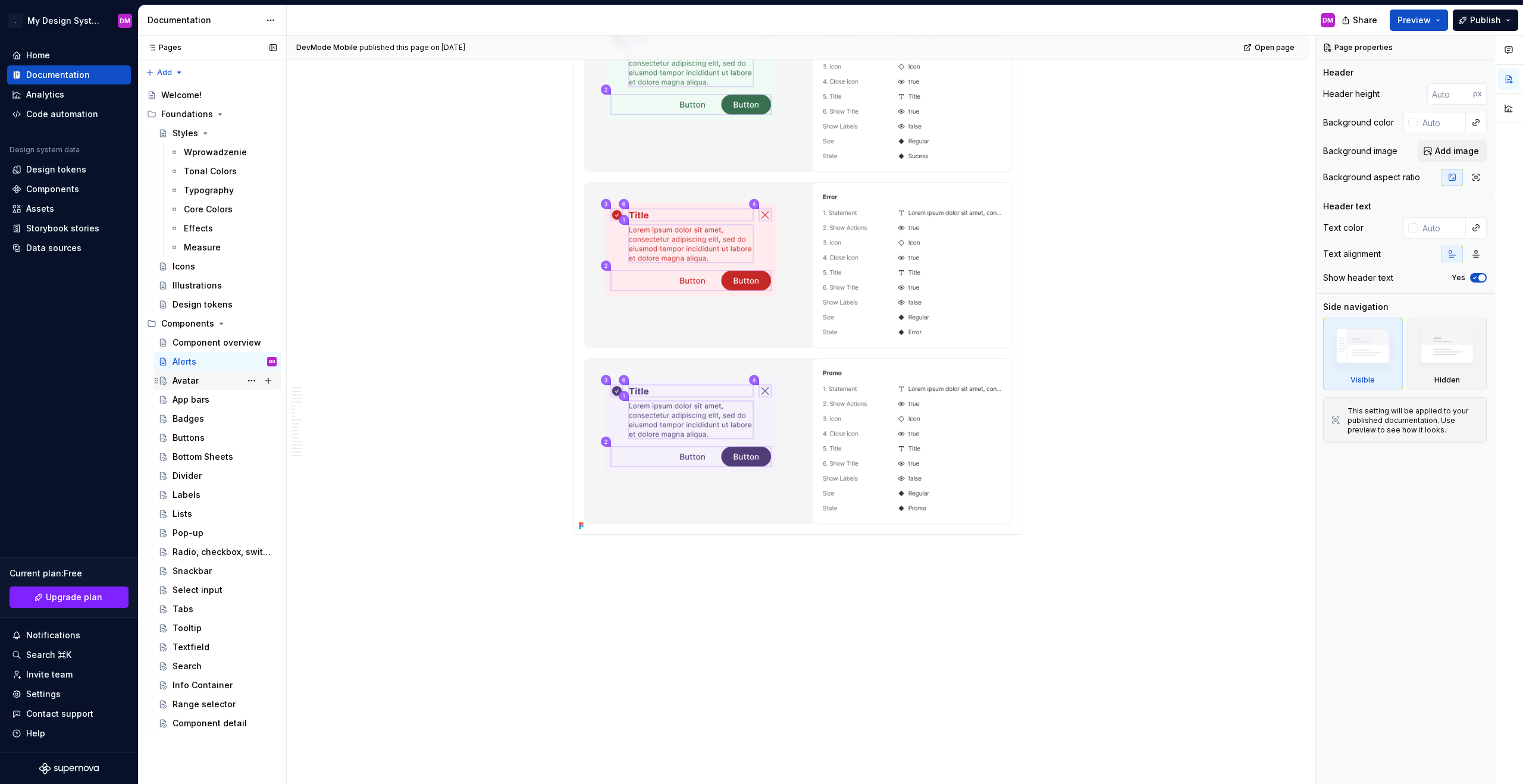 click on "Avatar" at bounding box center [186, 381] 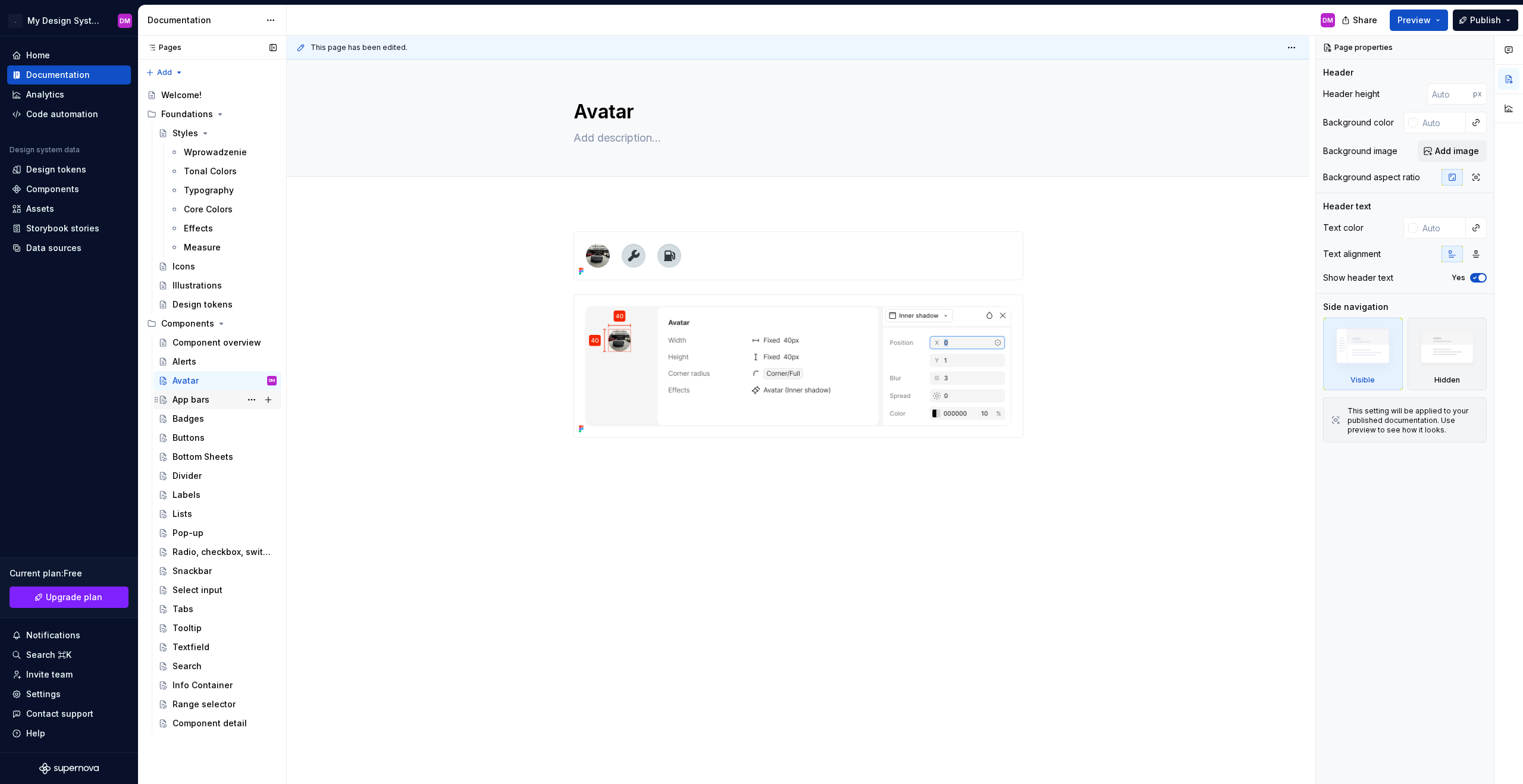 click on "App bars" at bounding box center [224, 400] 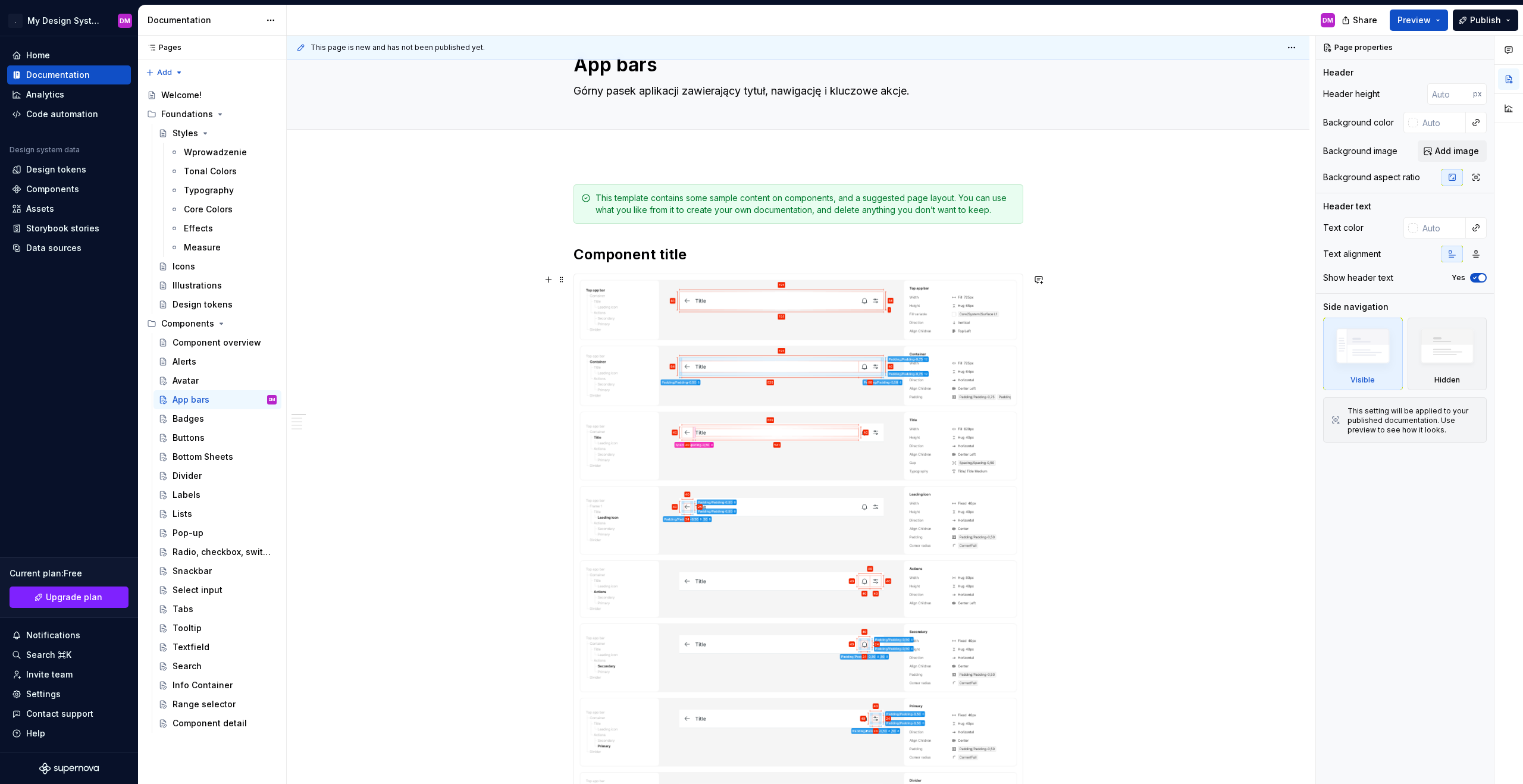 scroll, scrollTop: 46, scrollLeft: 0, axis: vertical 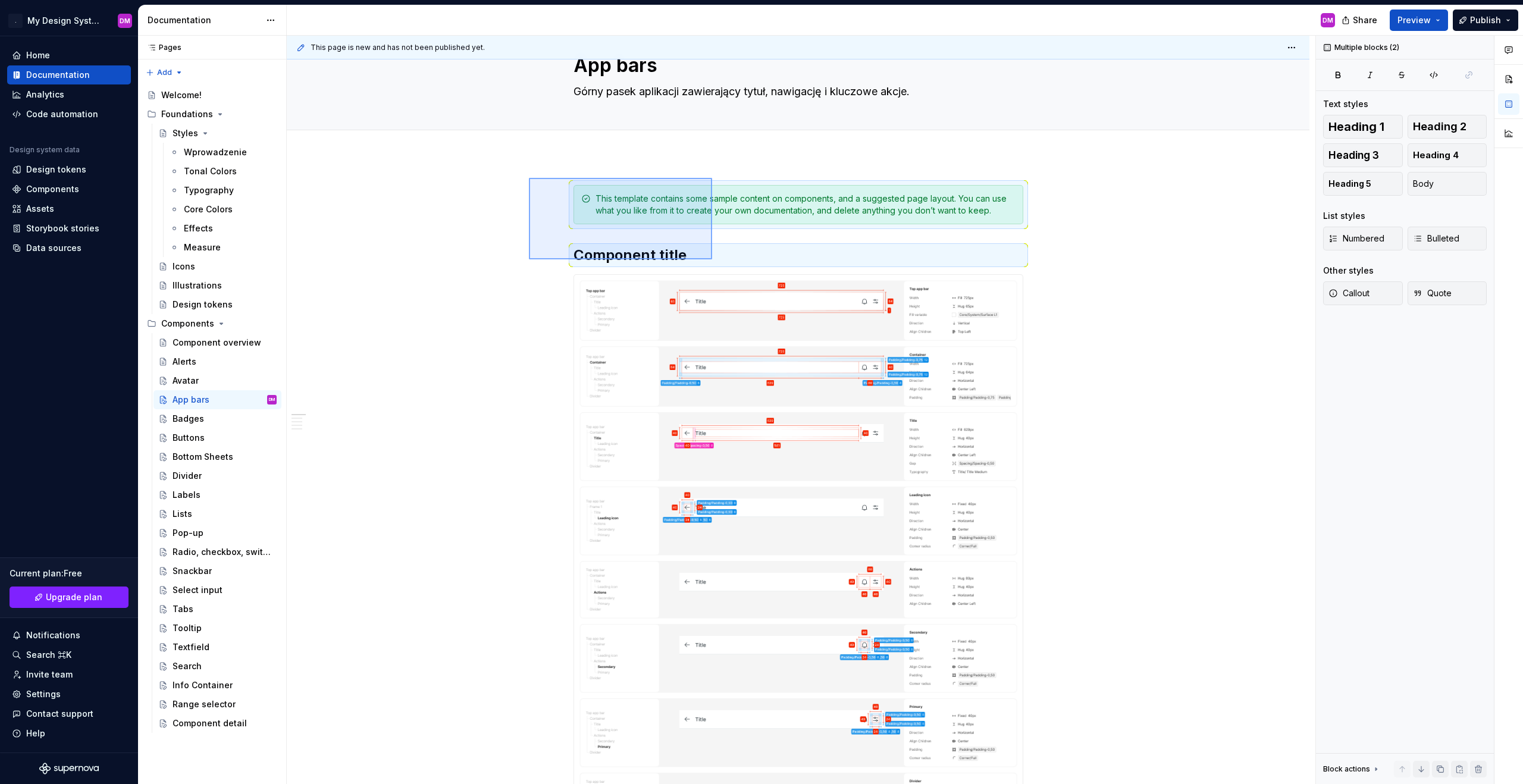 drag, startPoint x: 551, startPoint y: 190, endPoint x: 712, endPoint y: 259, distance: 175.1628 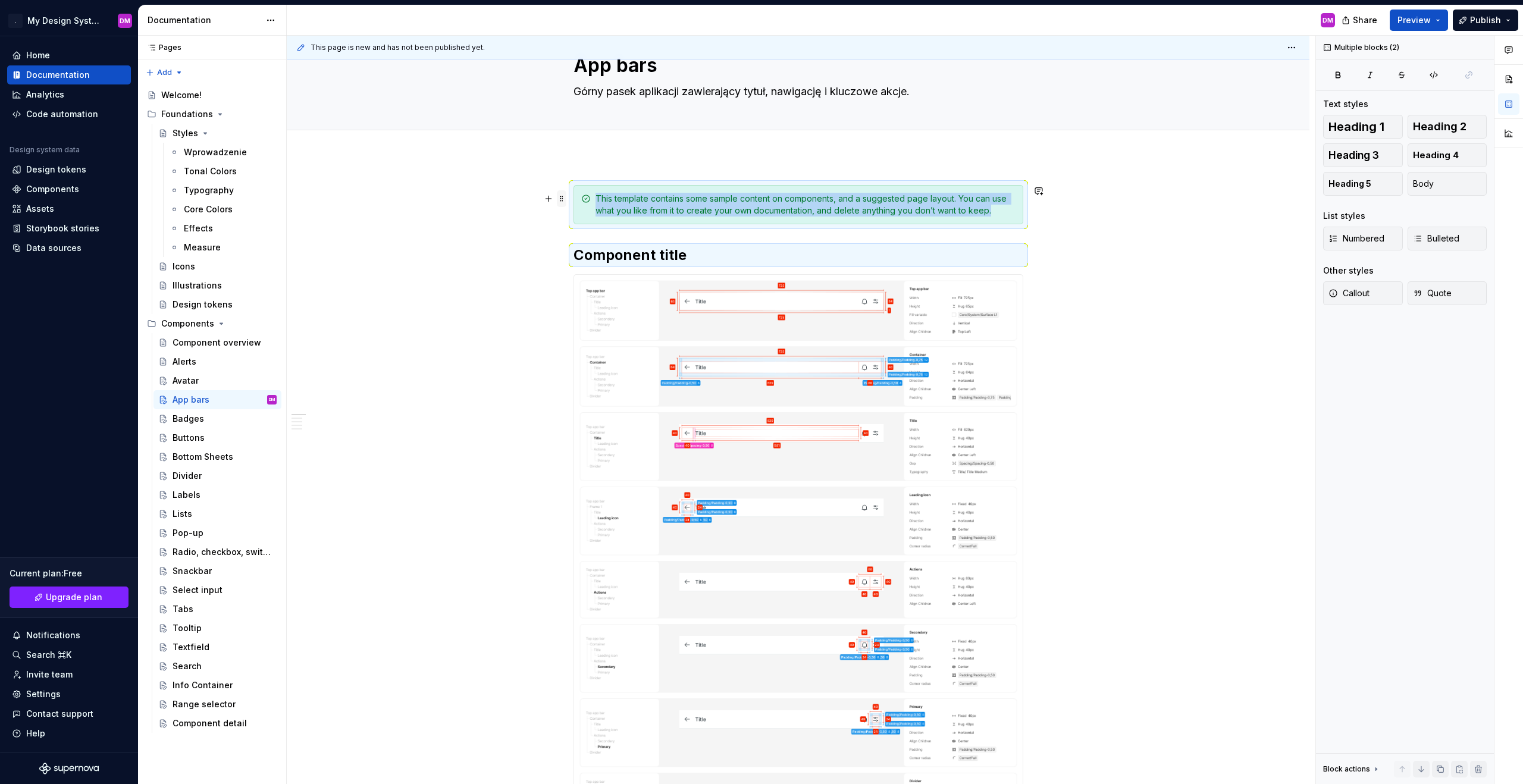 click at bounding box center [562, 199] 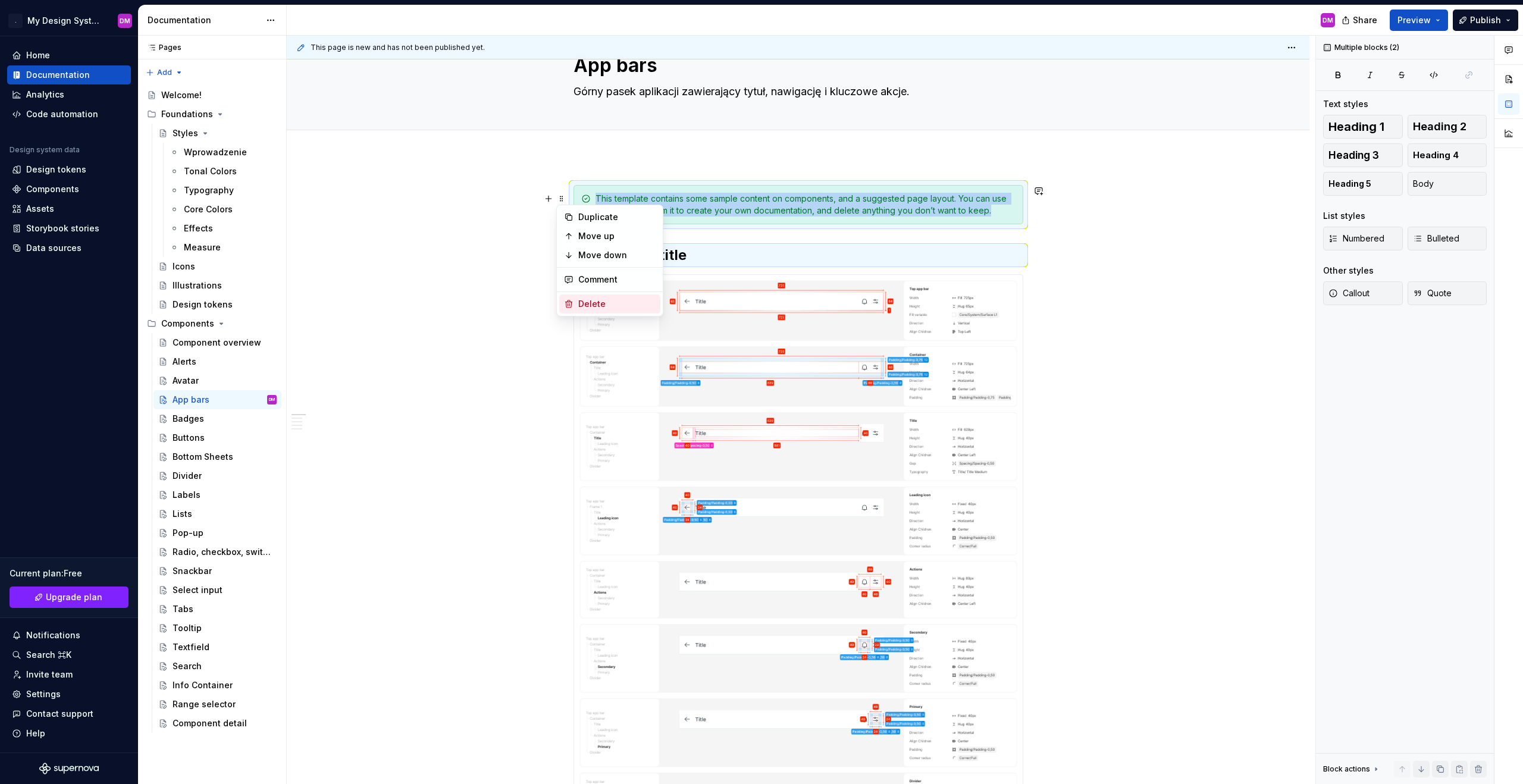 click on "Delete" at bounding box center [617, 304] 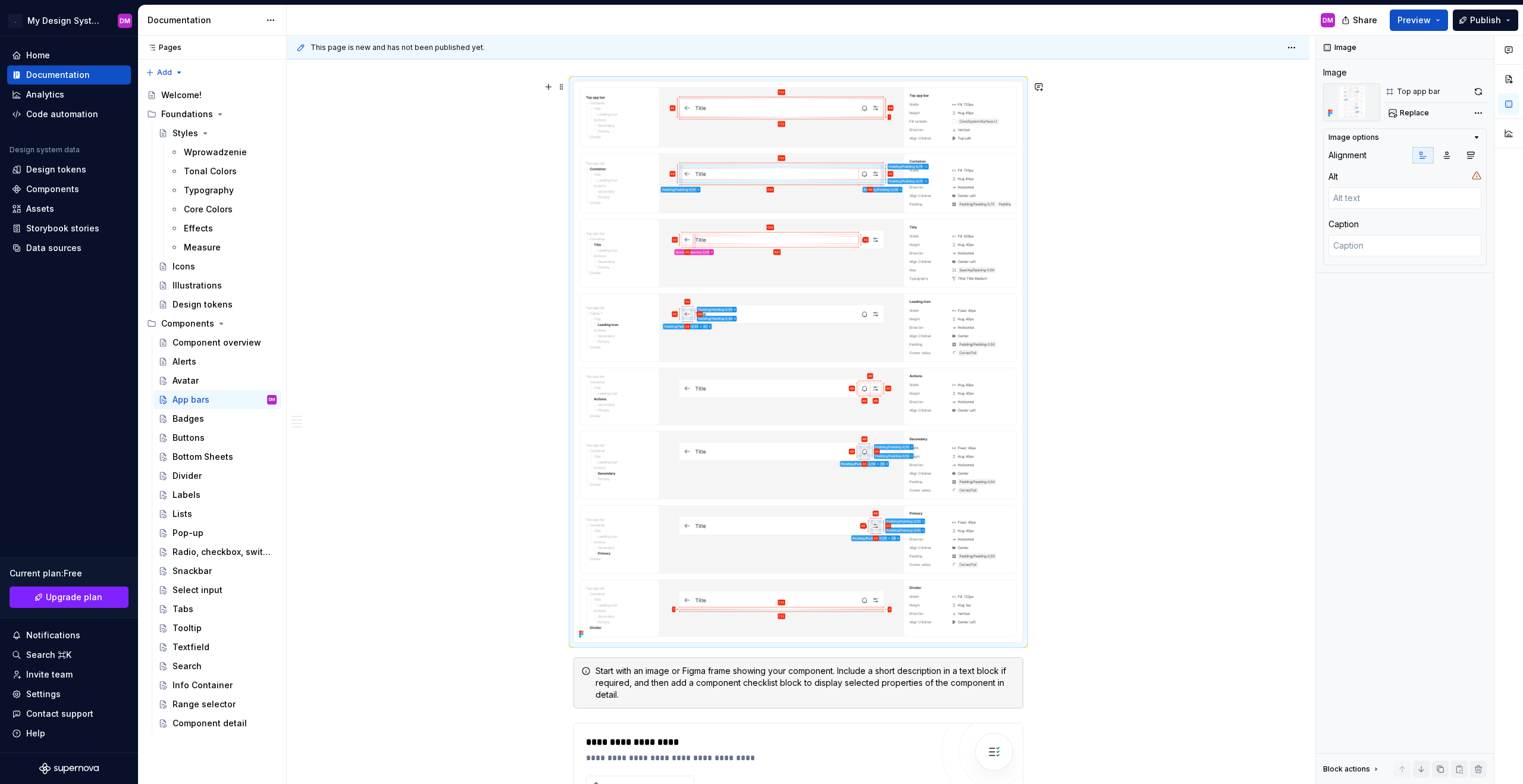 scroll, scrollTop: 140, scrollLeft: 0, axis: vertical 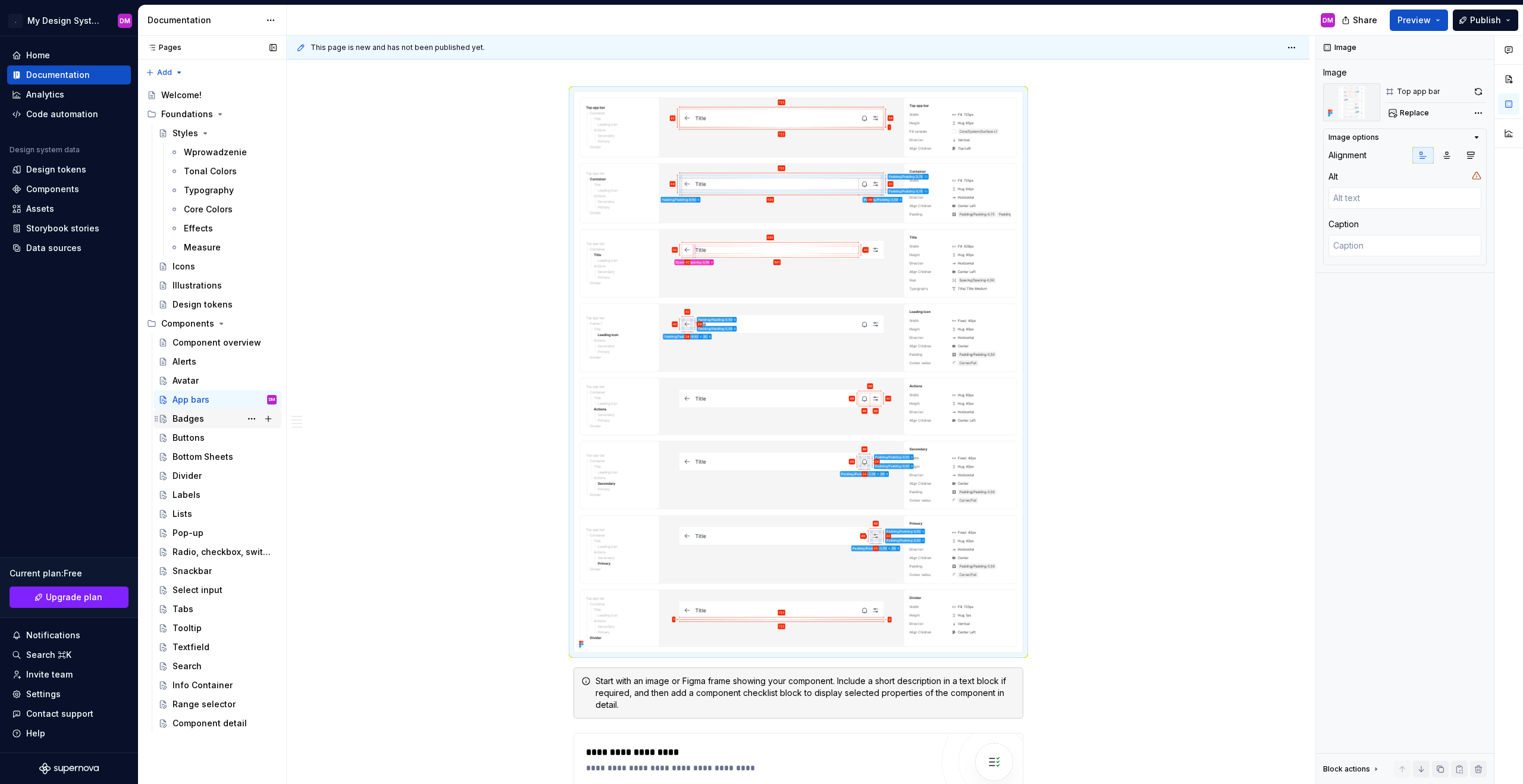 click on "Badges" at bounding box center [224, 419] 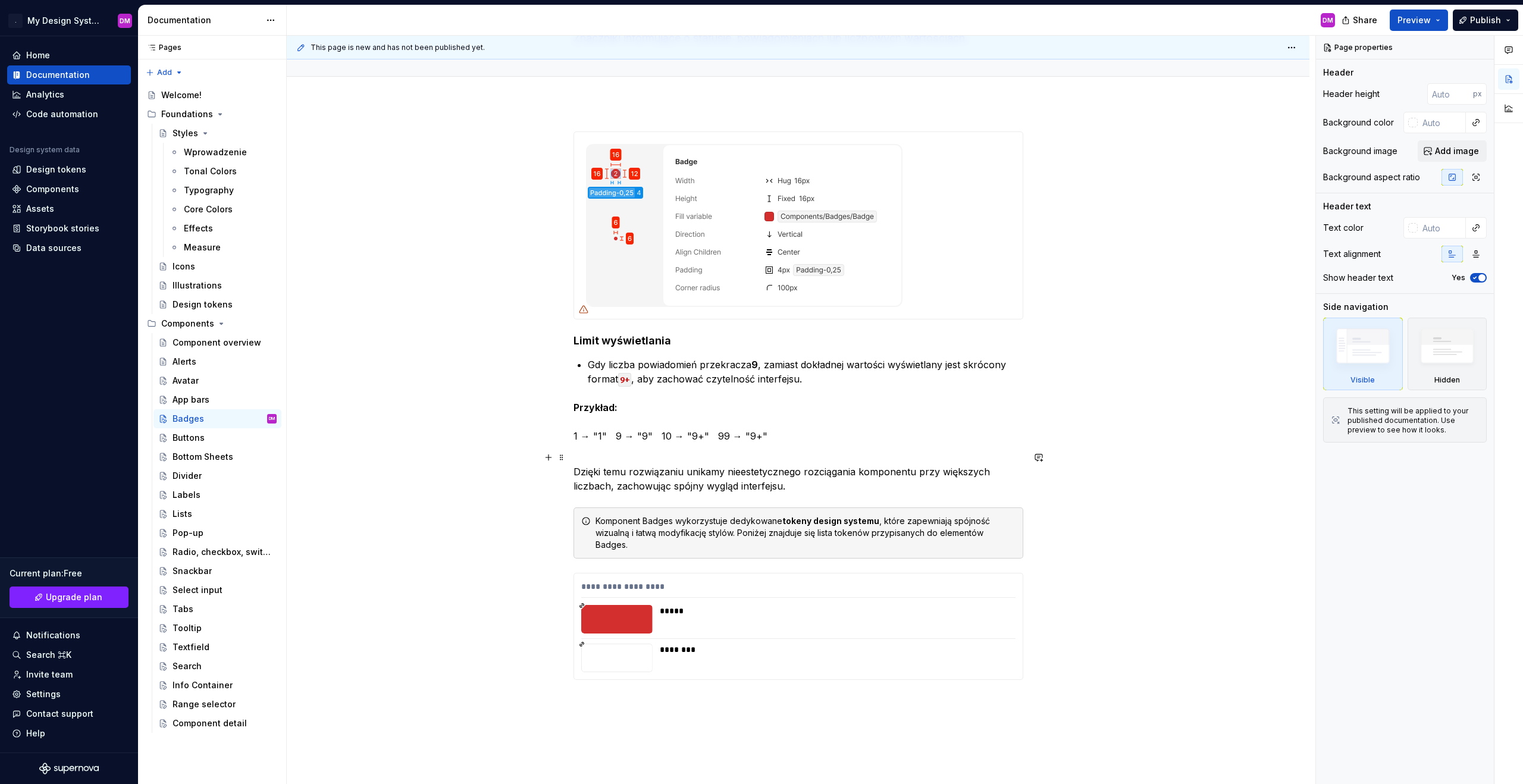 scroll, scrollTop: 0, scrollLeft: 0, axis: both 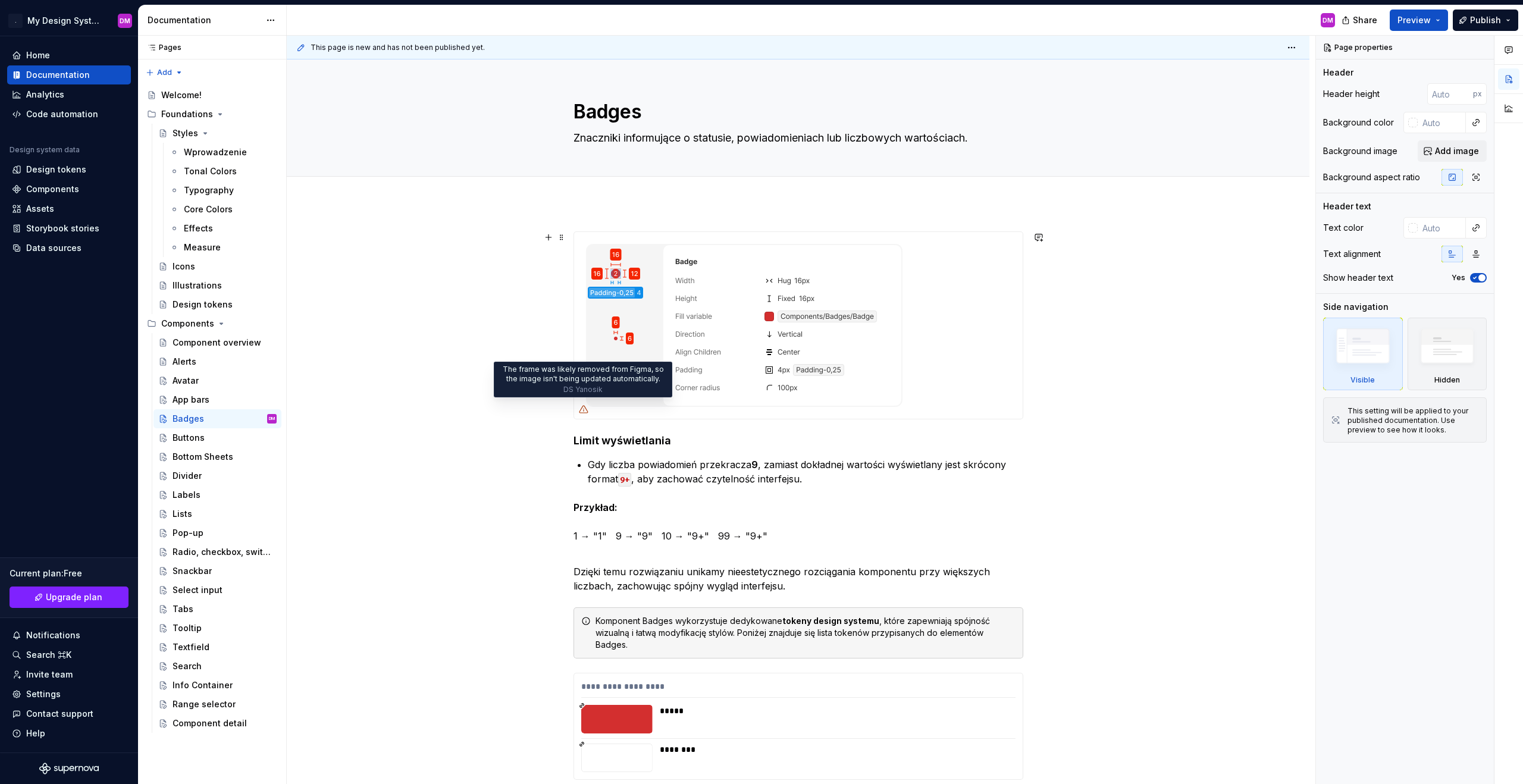 click 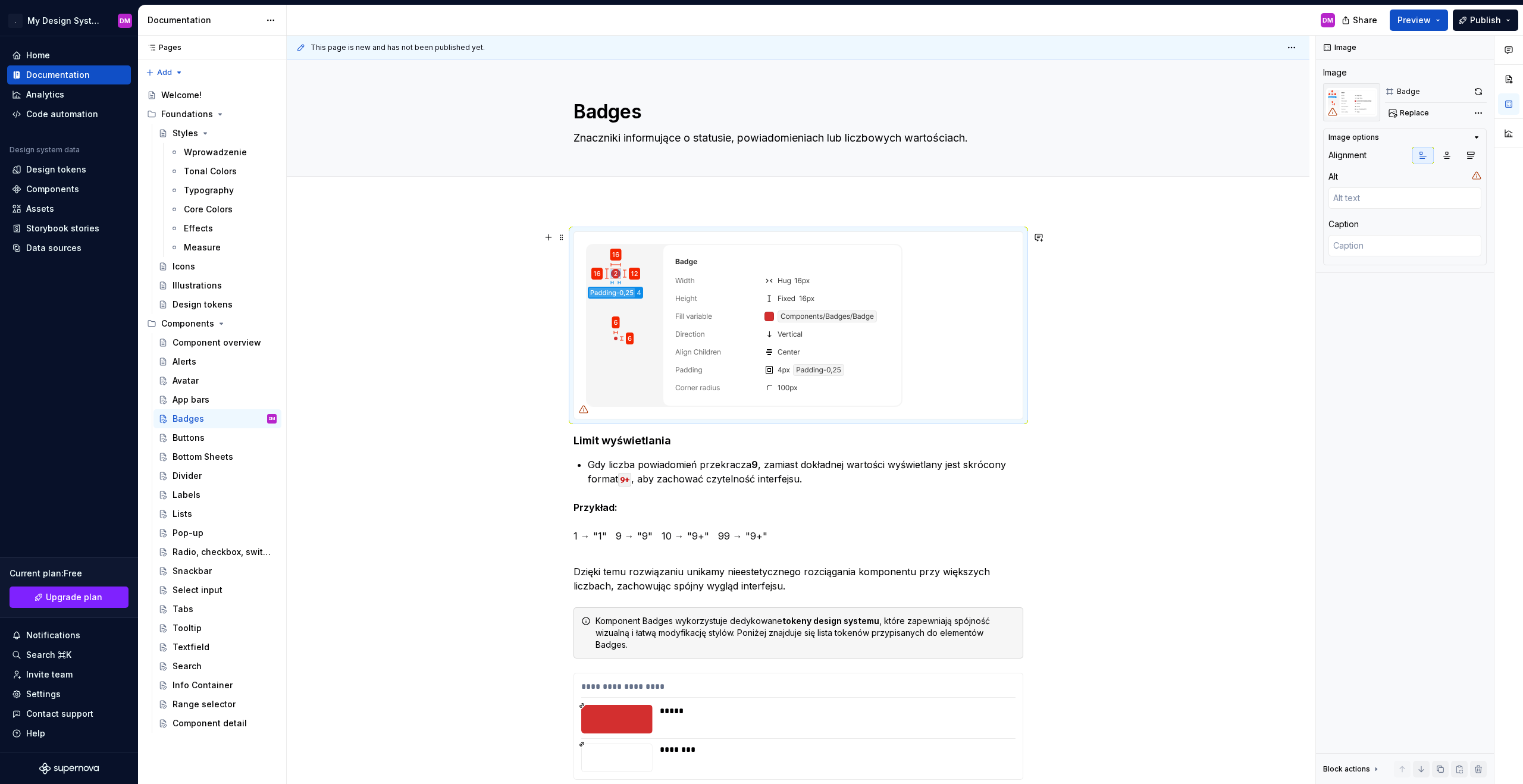 click 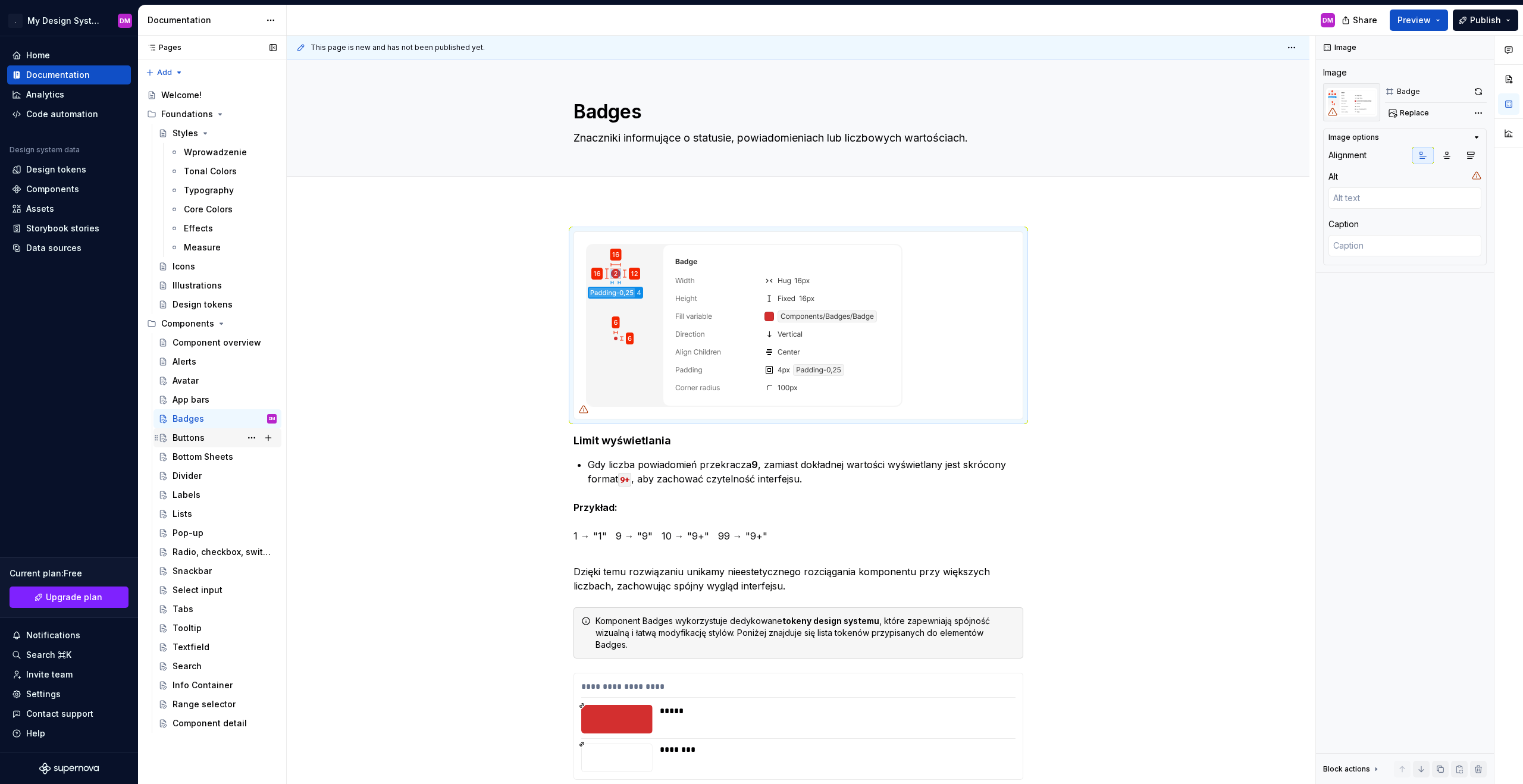 click on "Buttons" at bounding box center [189, 438] 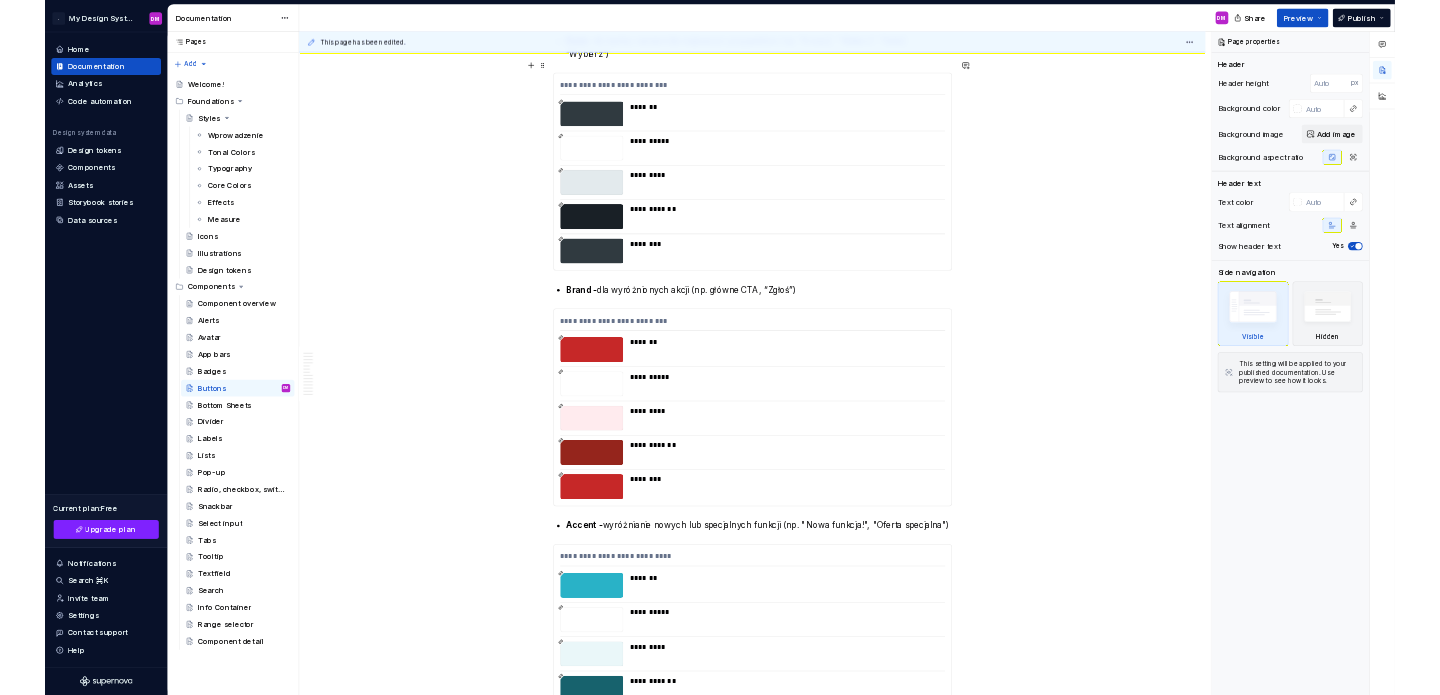 scroll, scrollTop: 1618, scrollLeft: 0, axis: vertical 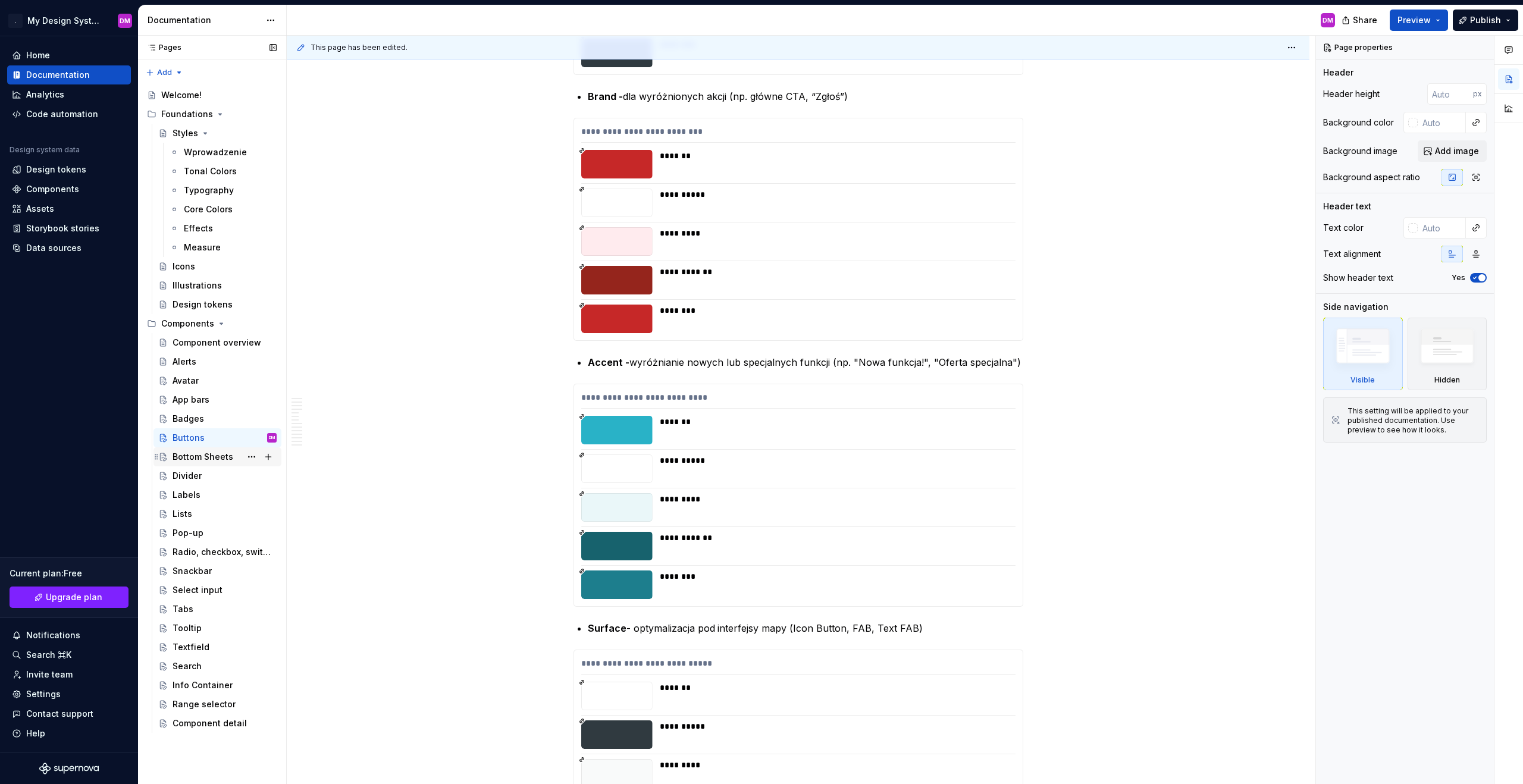 click on "Bottom Sheets" at bounding box center [203, 457] 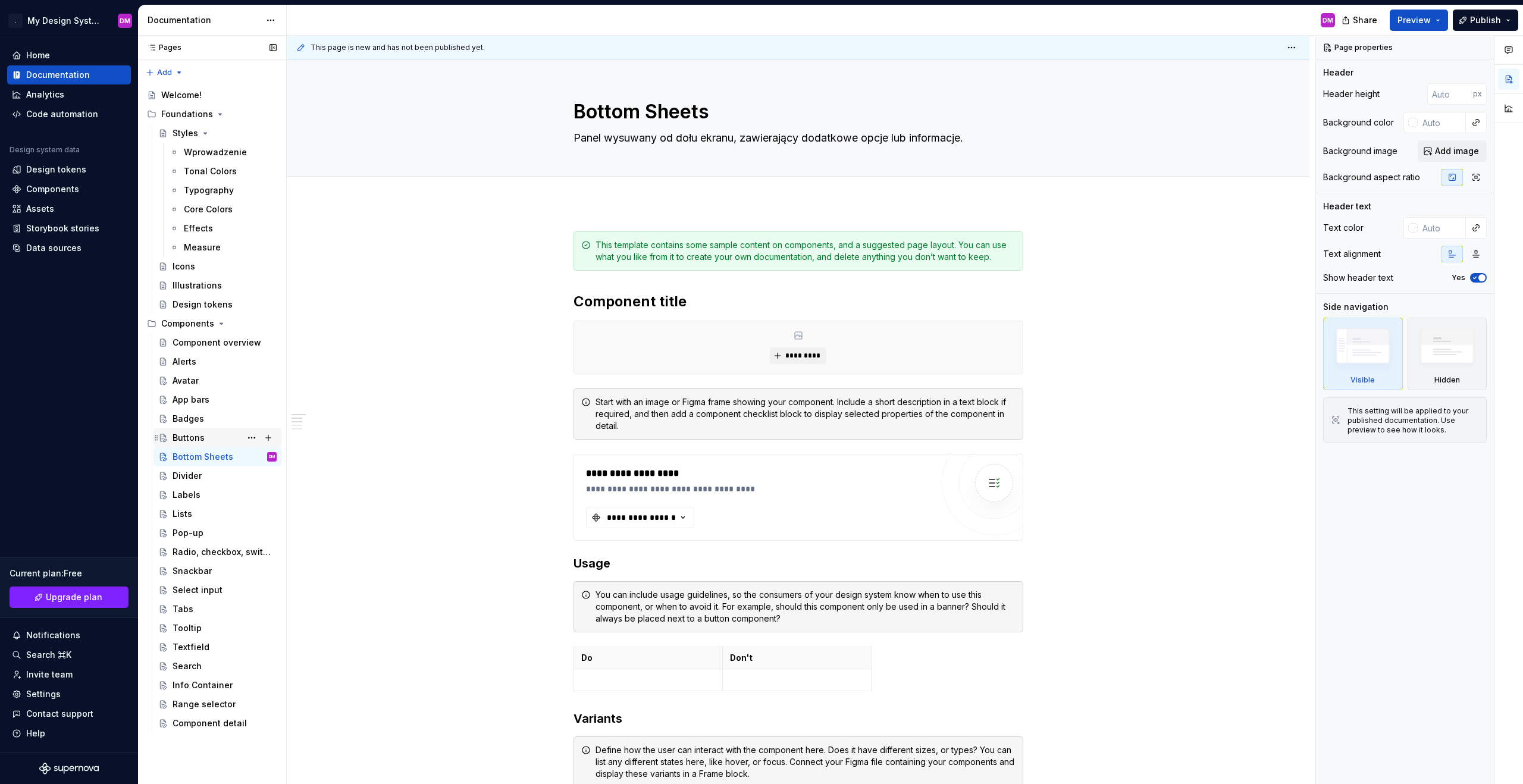 click on "Buttons" at bounding box center [189, 438] 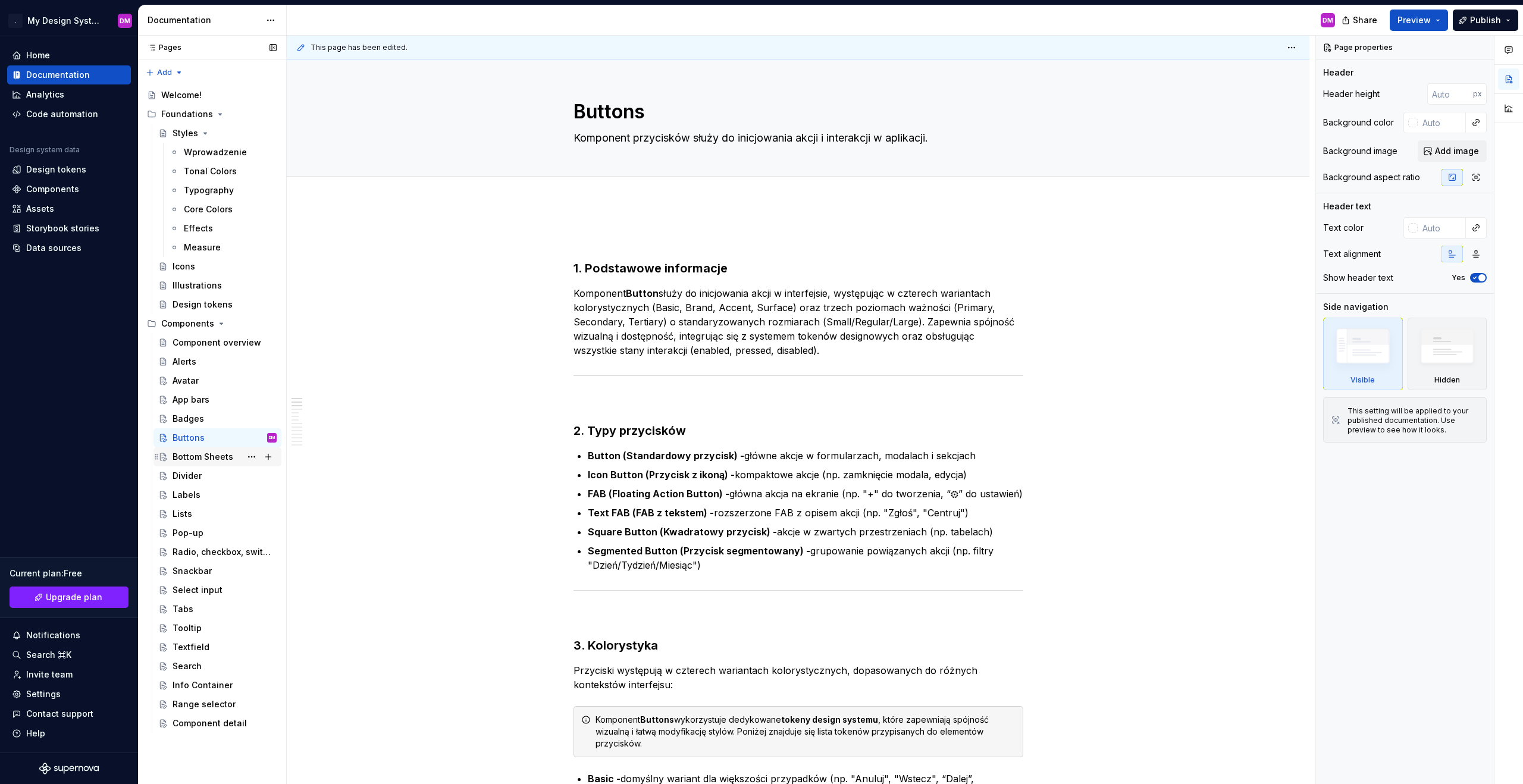 click on "Bottom Sheets" at bounding box center [203, 457] 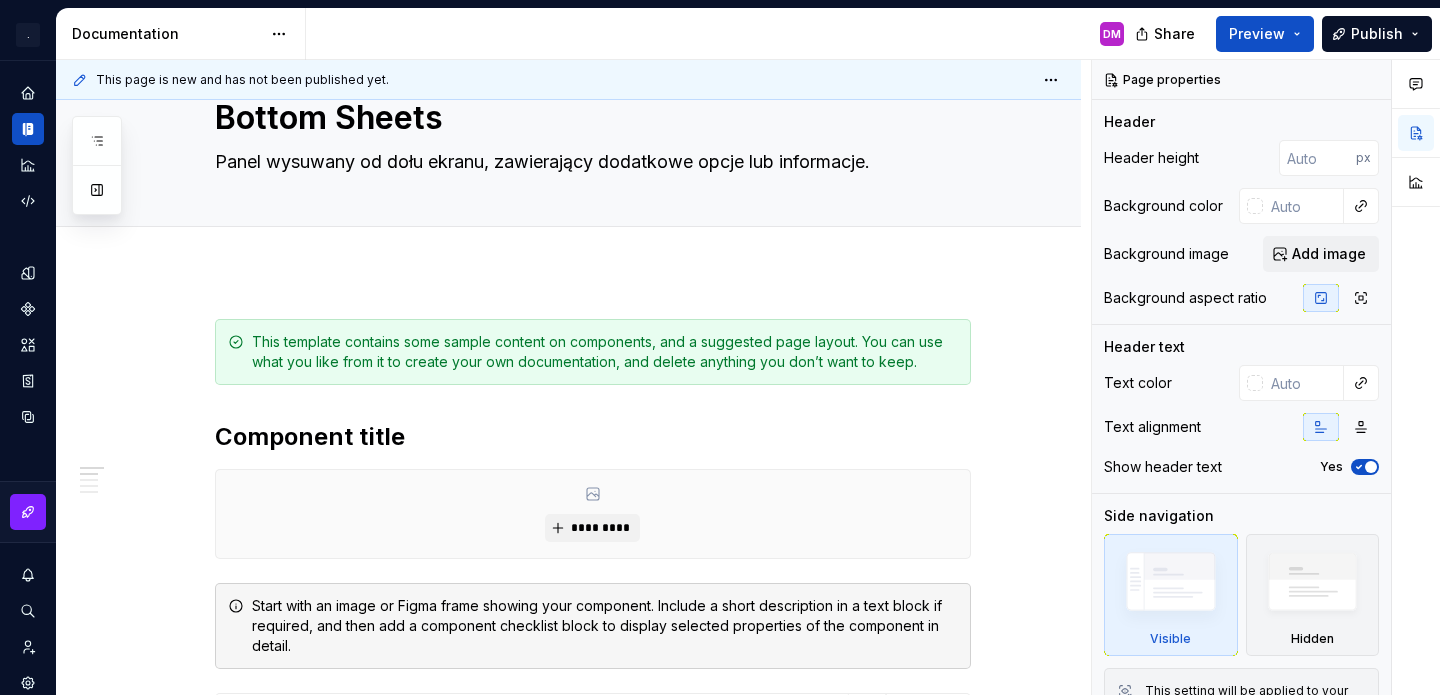scroll, scrollTop: 356, scrollLeft: 0, axis: vertical 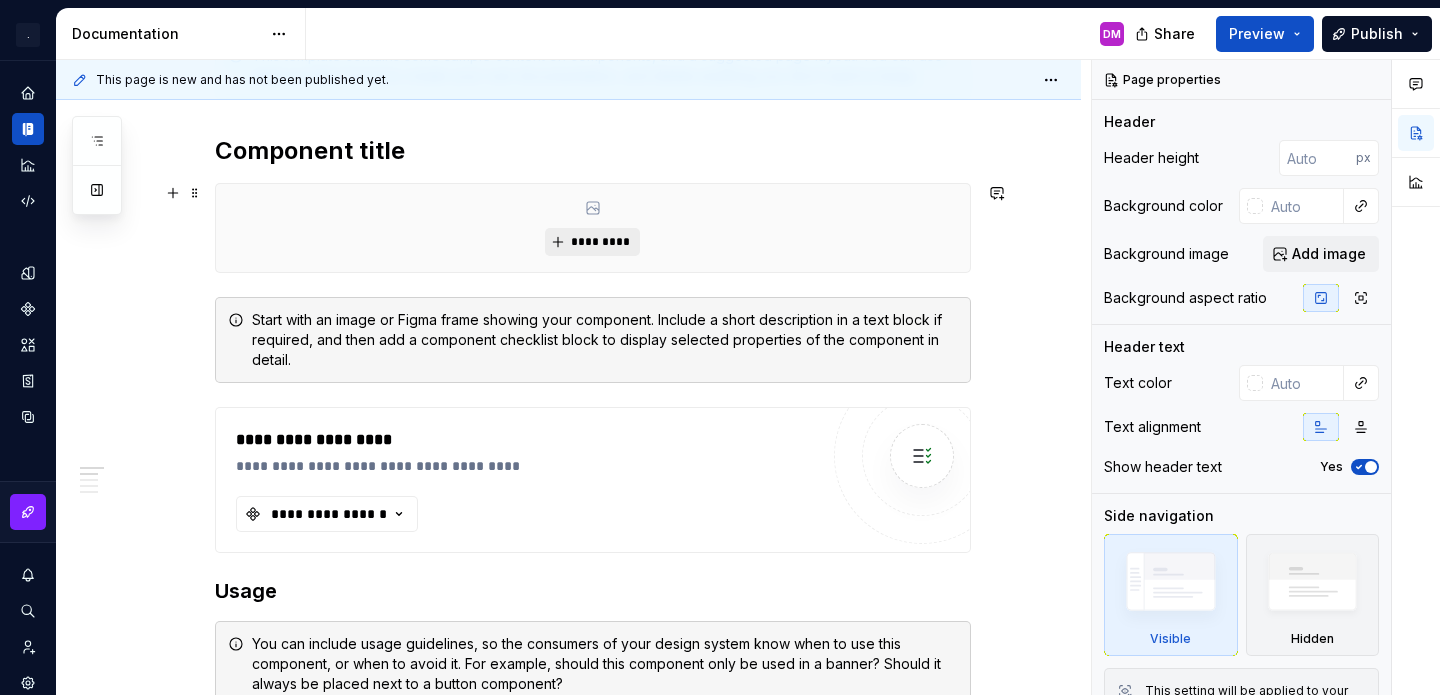 click on "*********" at bounding box center [600, 242] 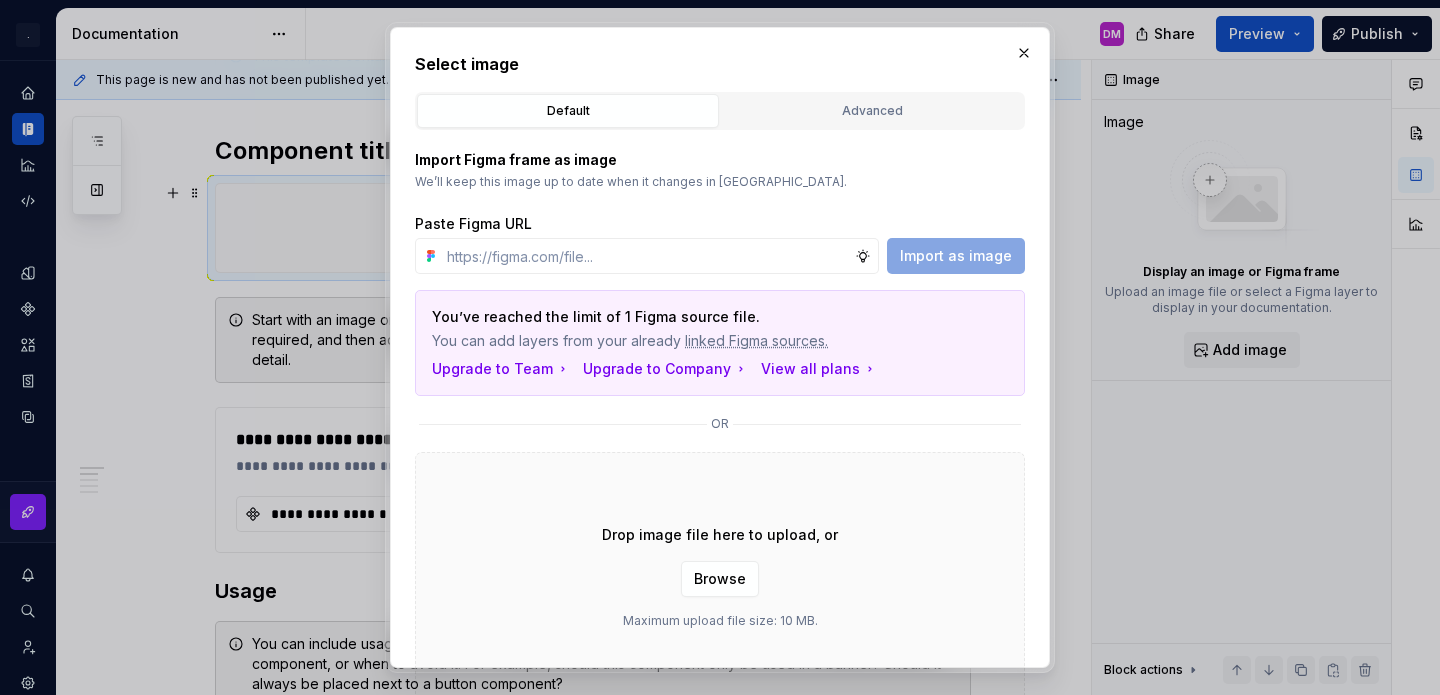 type on "*" 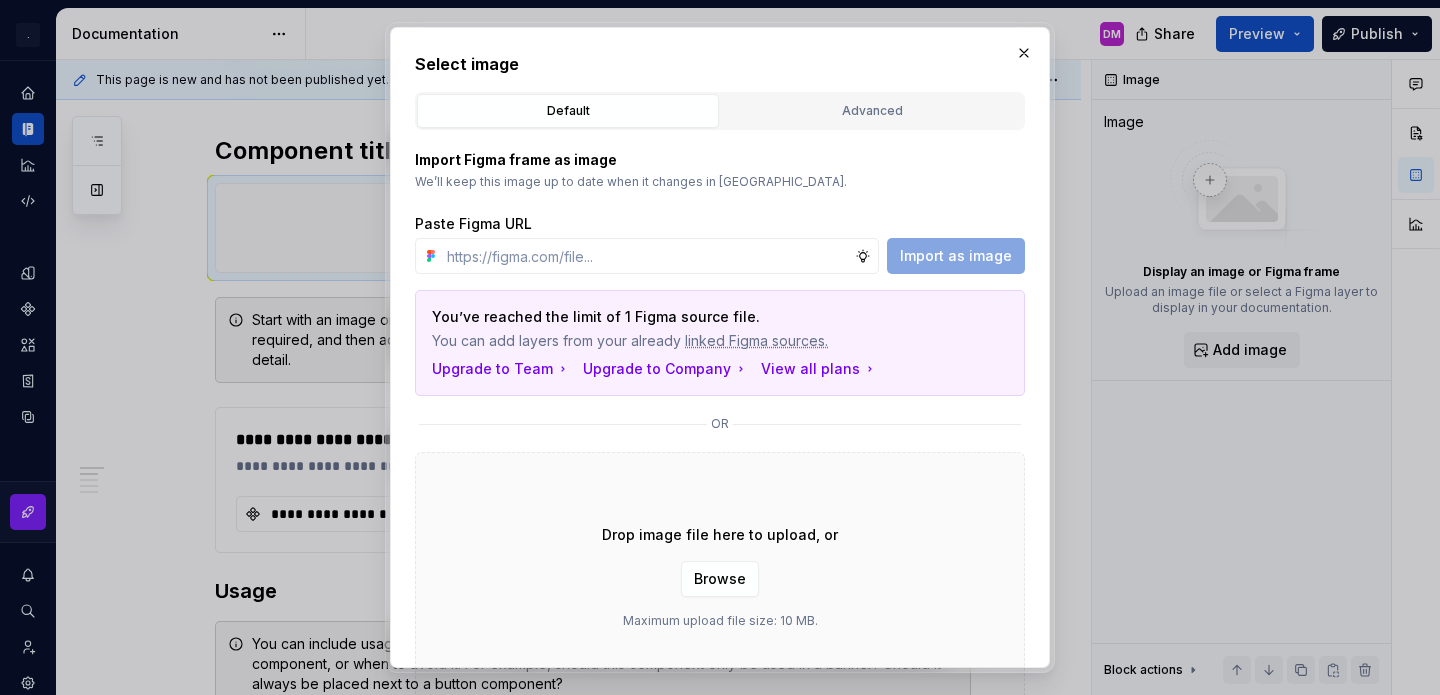 click on "Import as image" at bounding box center (956, 256) 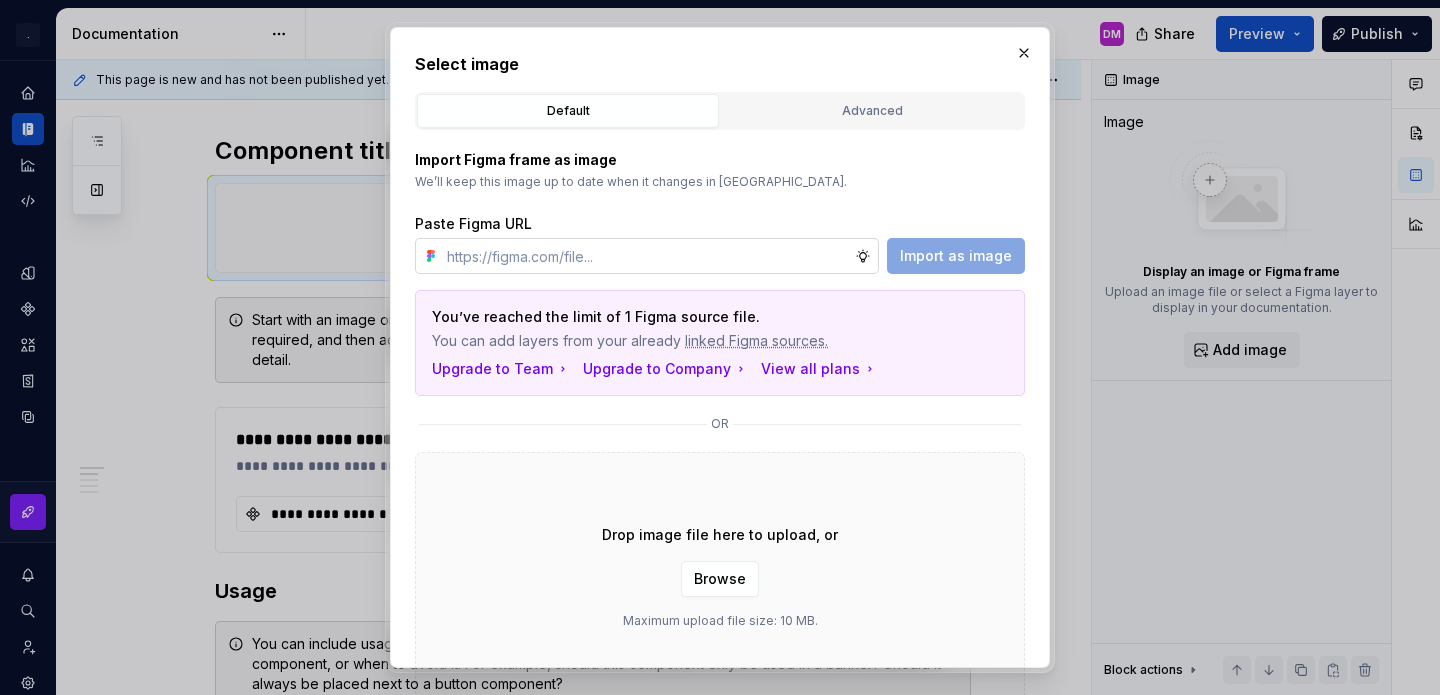 click at bounding box center (647, 256) 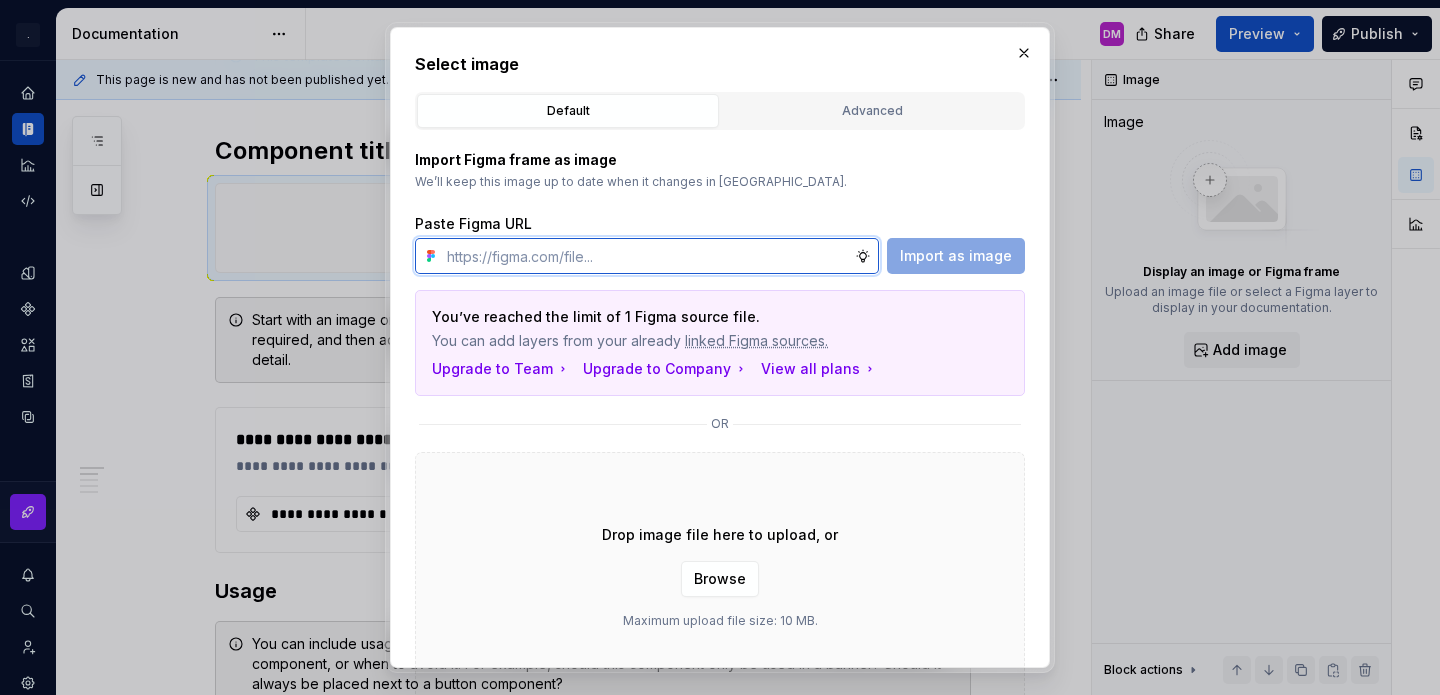 click at bounding box center [647, 256] 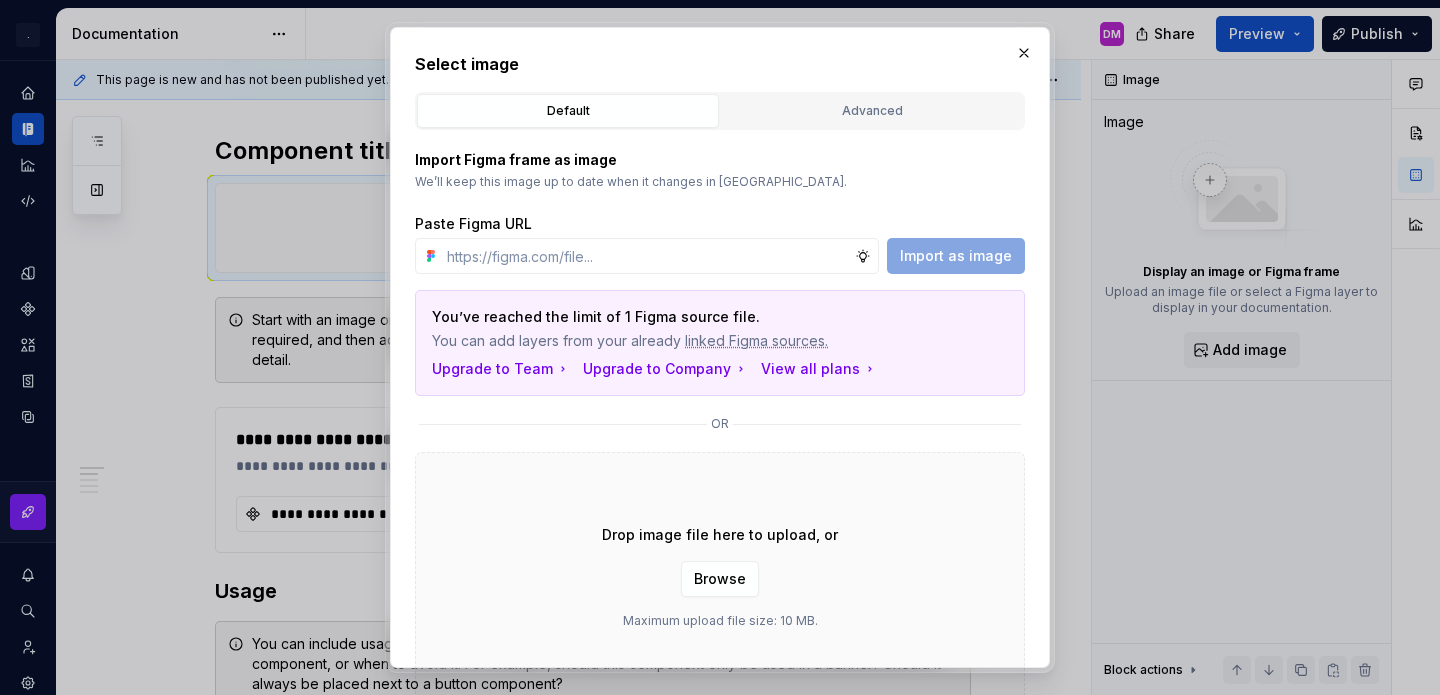 click on "Import as image" at bounding box center [956, 256] 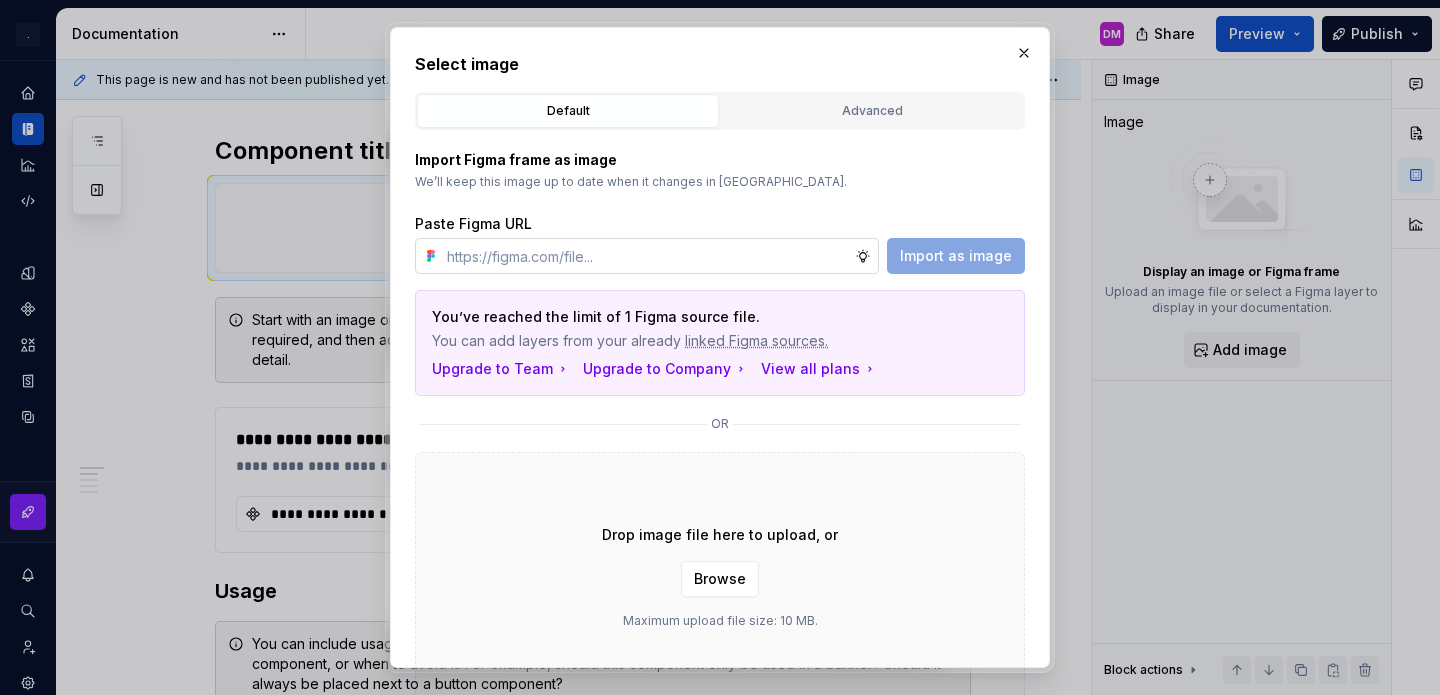 click at bounding box center (647, 256) 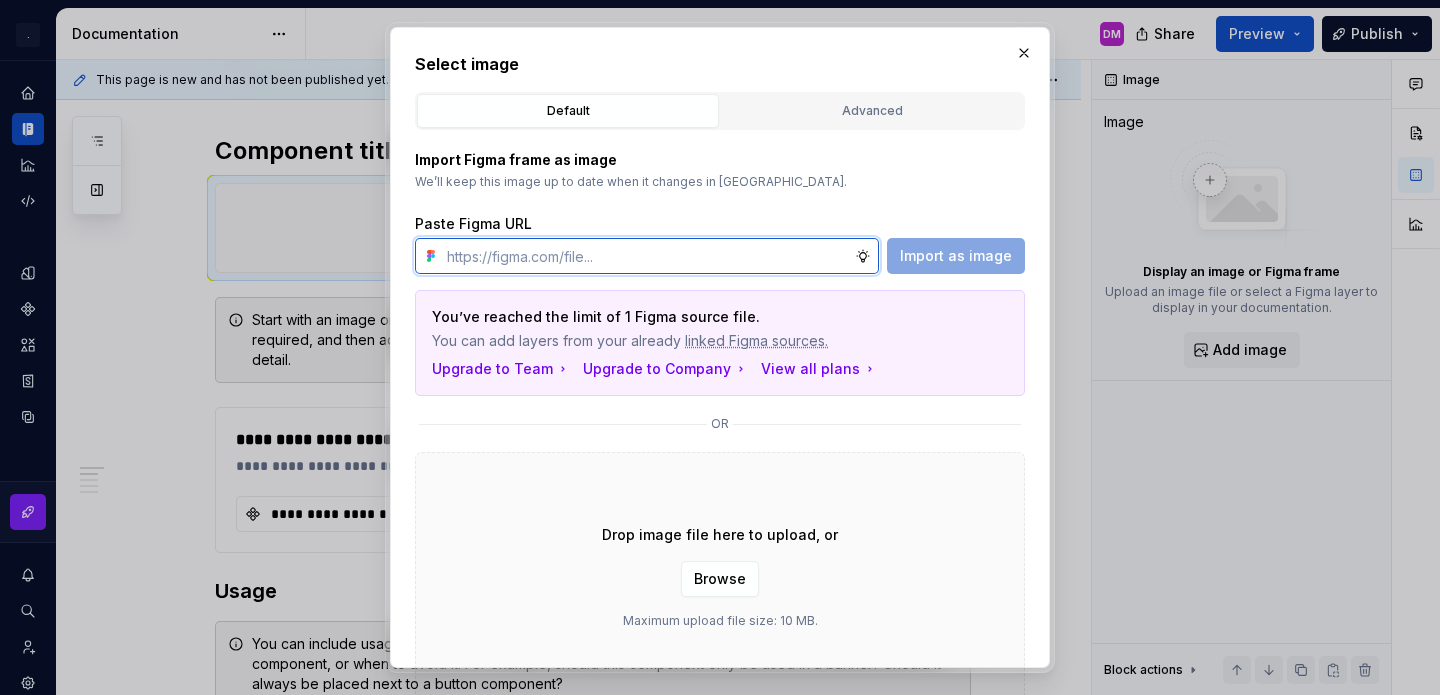 paste on "[URL][DOMAIN_NAME][PERSON_NAME]" 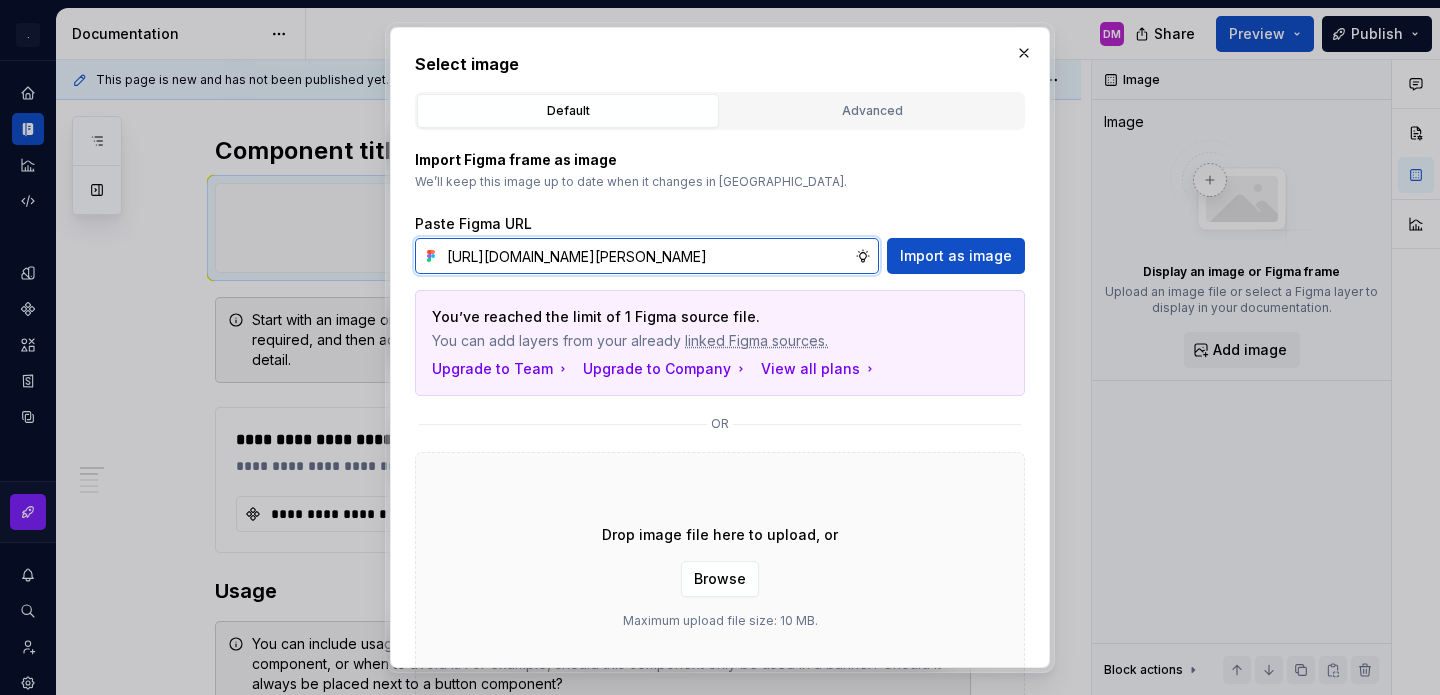 scroll, scrollTop: 0, scrollLeft: 358, axis: horizontal 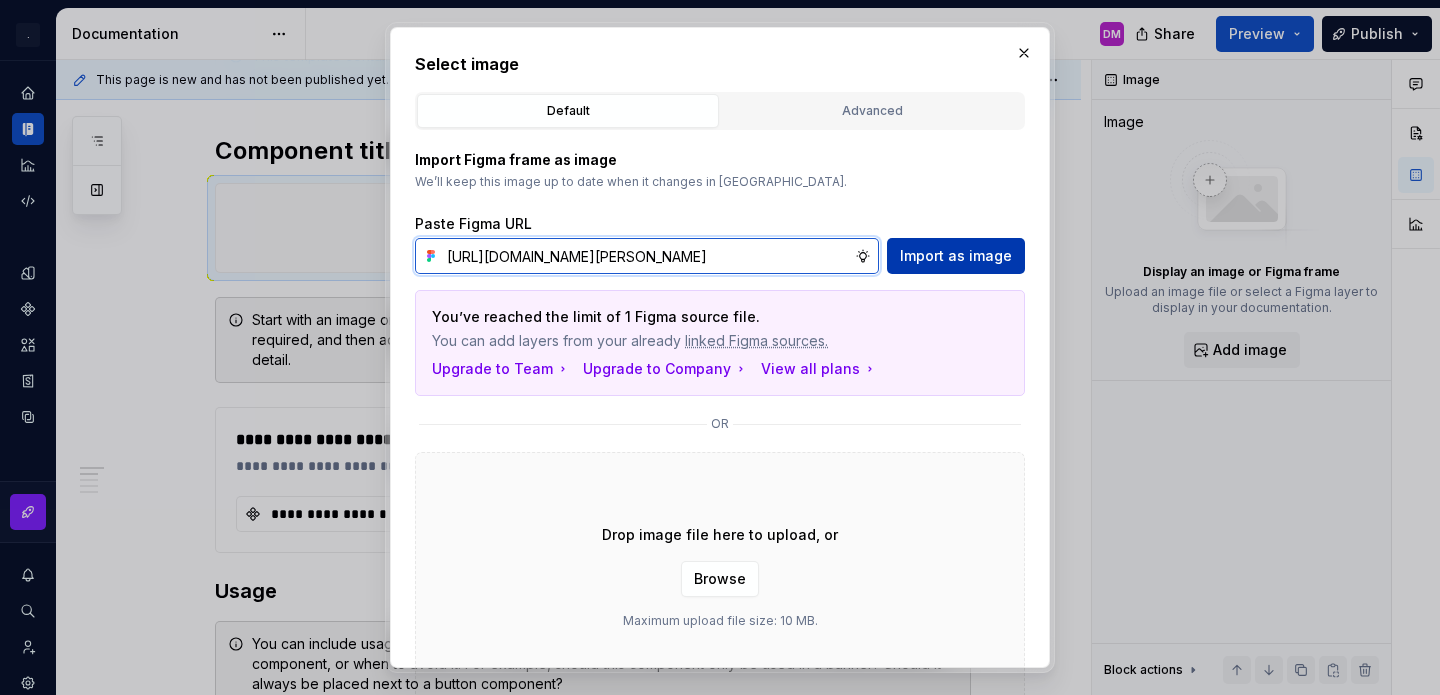 type on "[URL][DOMAIN_NAME][PERSON_NAME]" 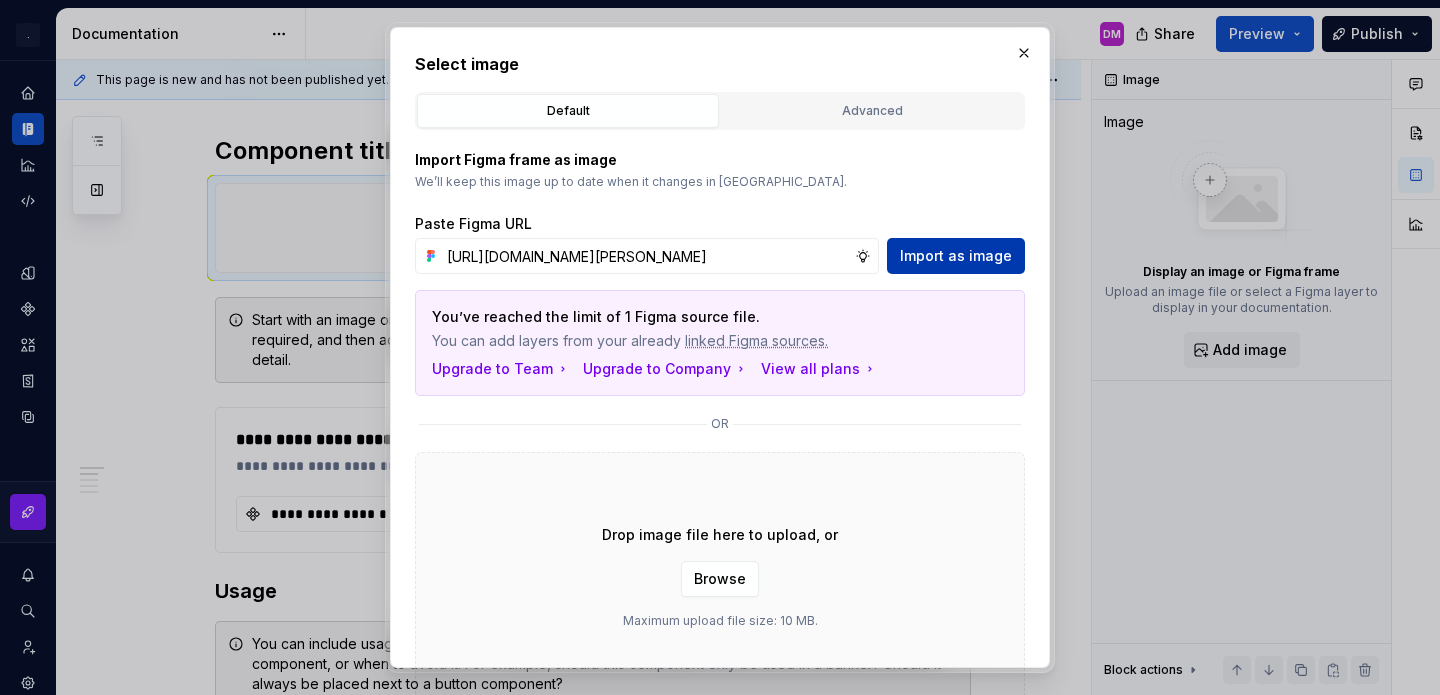click on "Import as image" at bounding box center [956, 256] 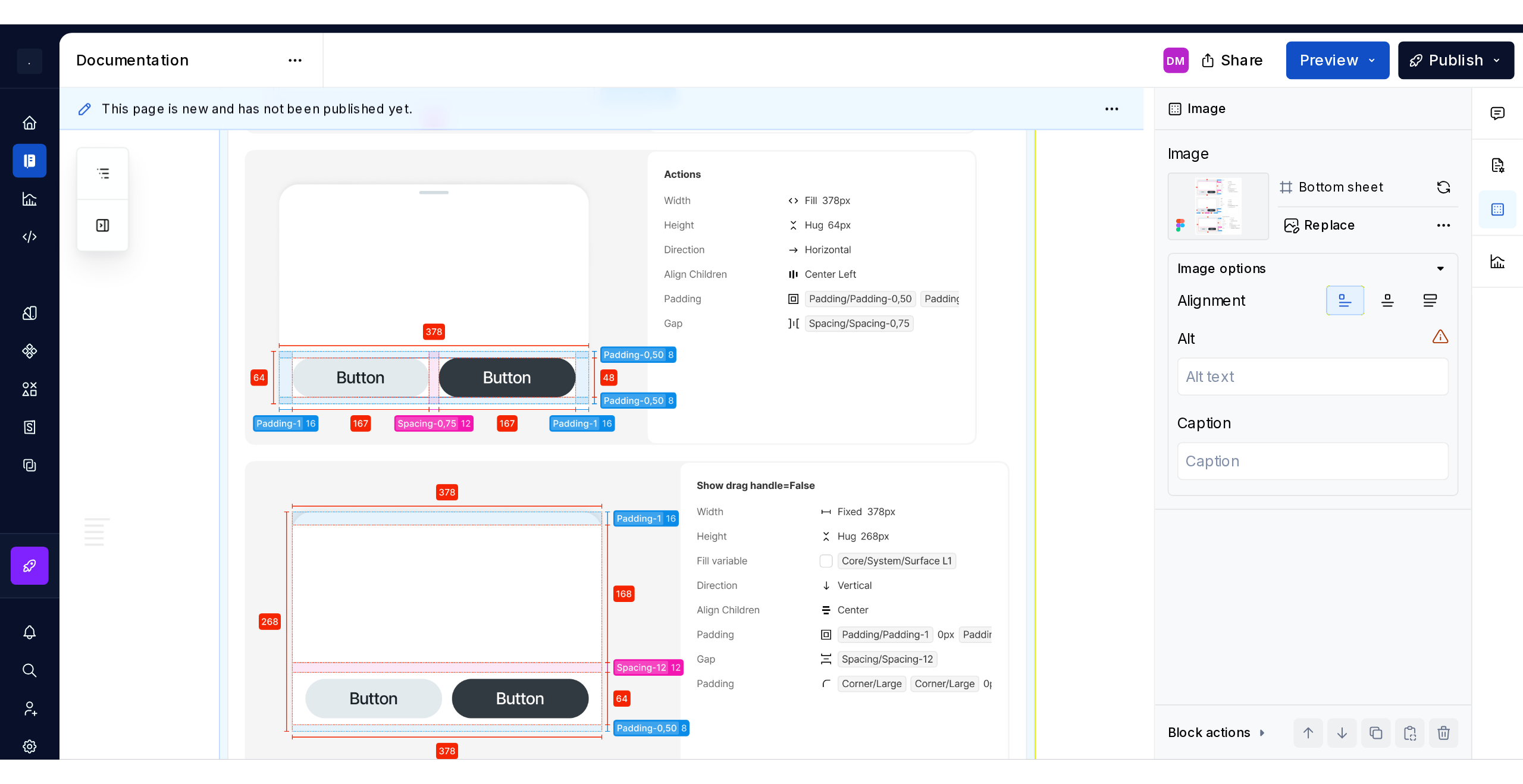scroll, scrollTop: 554, scrollLeft: 0, axis: vertical 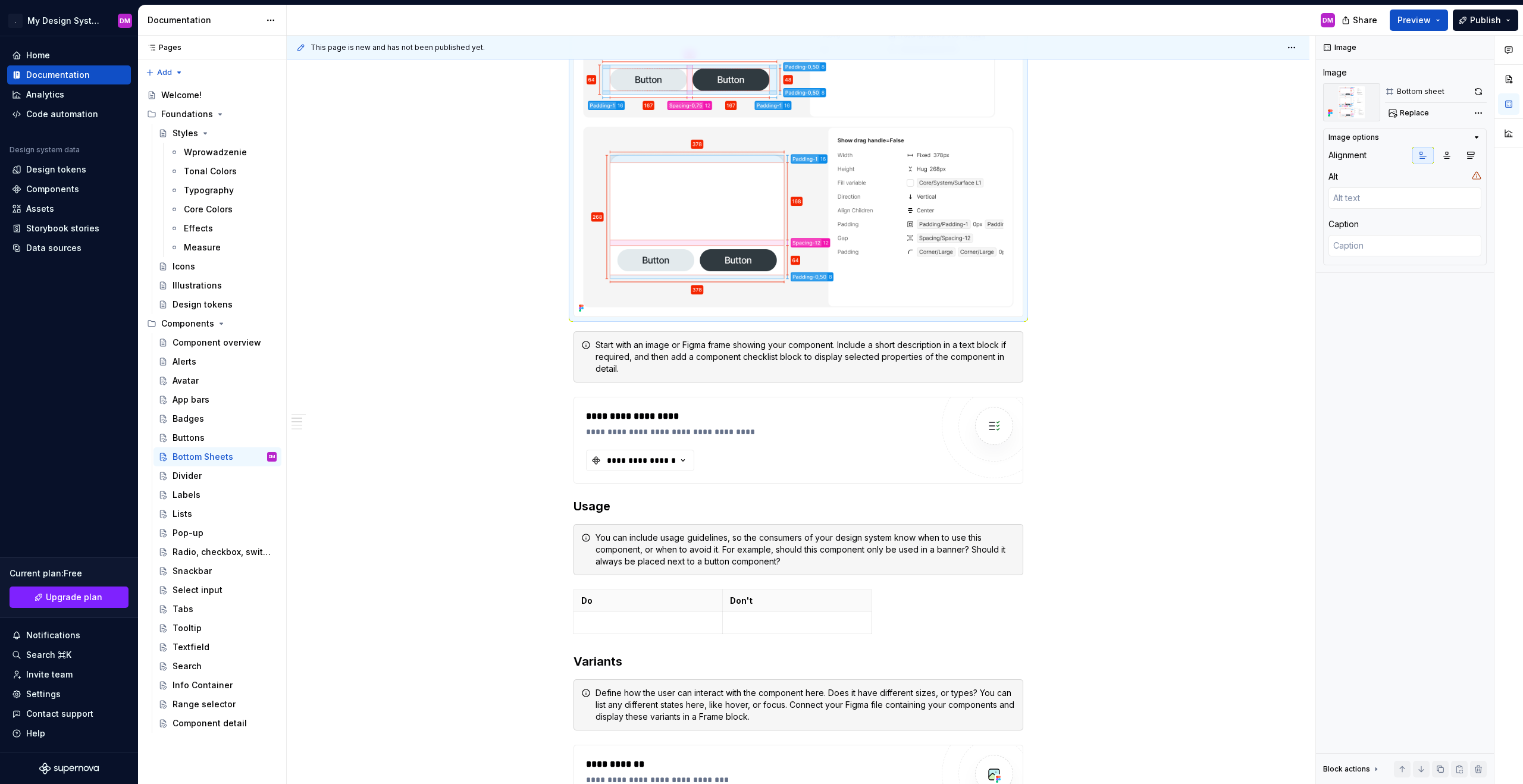 type on "*" 